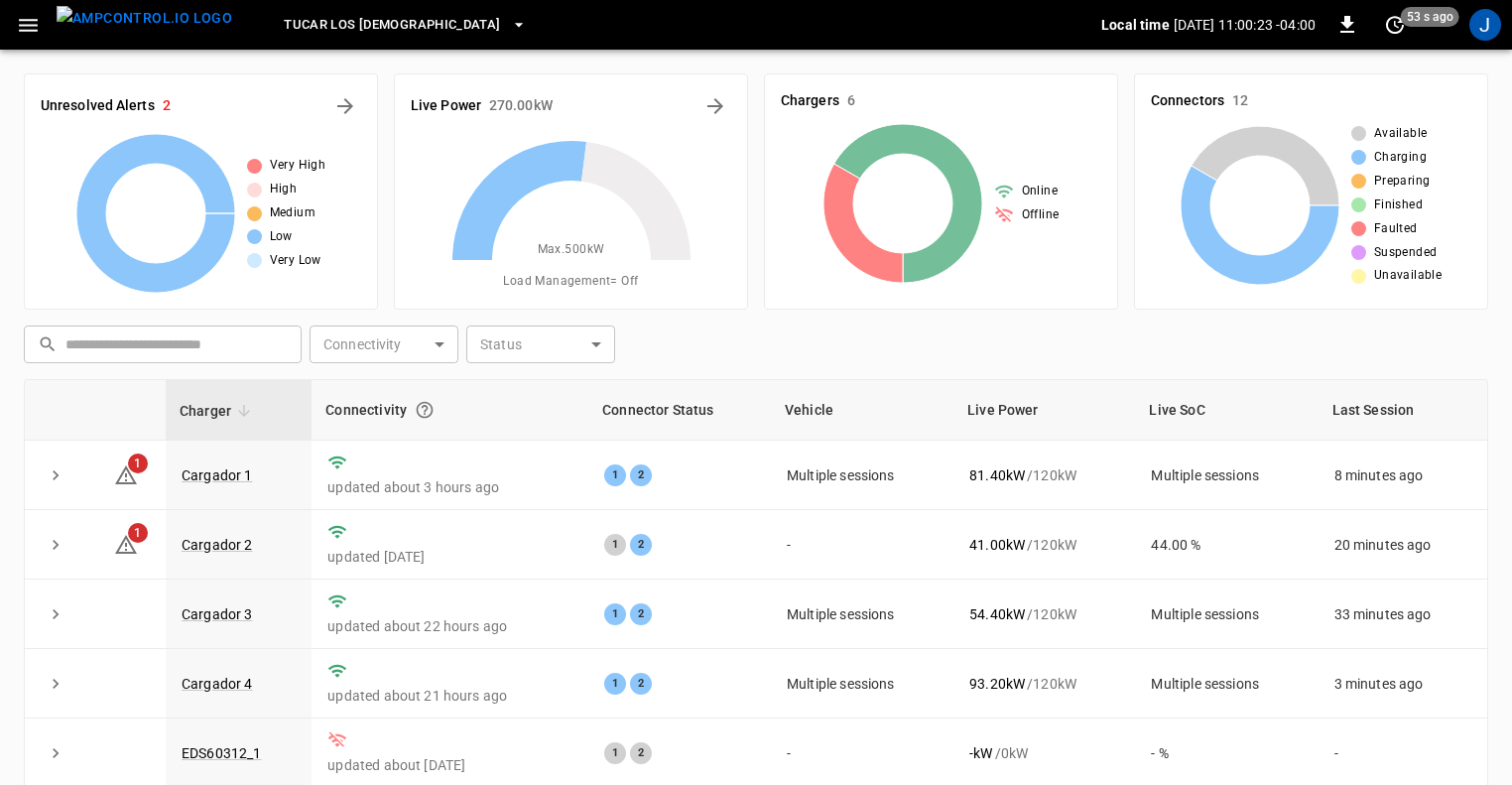 scroll, scrollTop: 0, scrollLeft: 0, axis: both 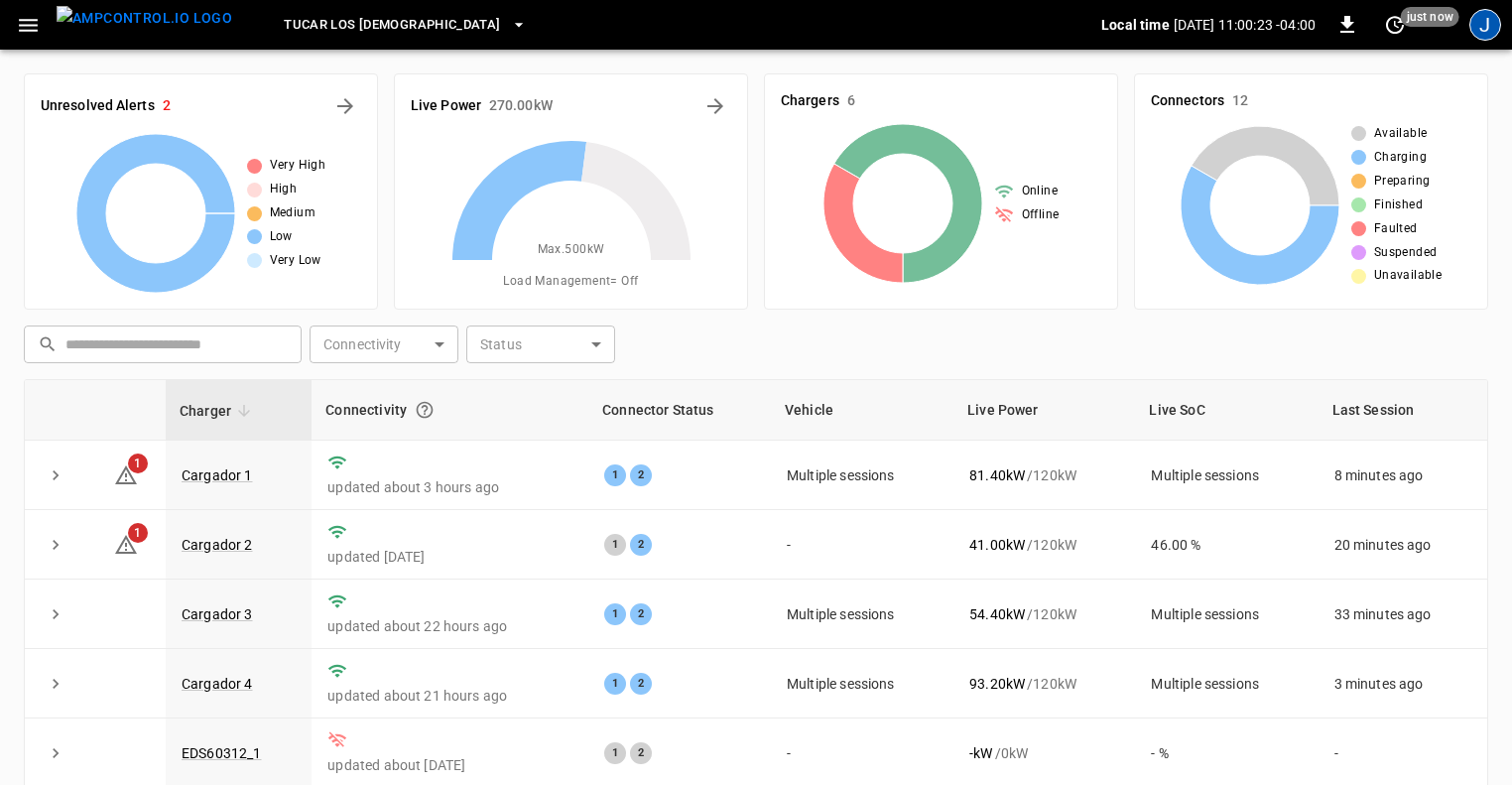 click on "J" at bounding box center (1485, 25) 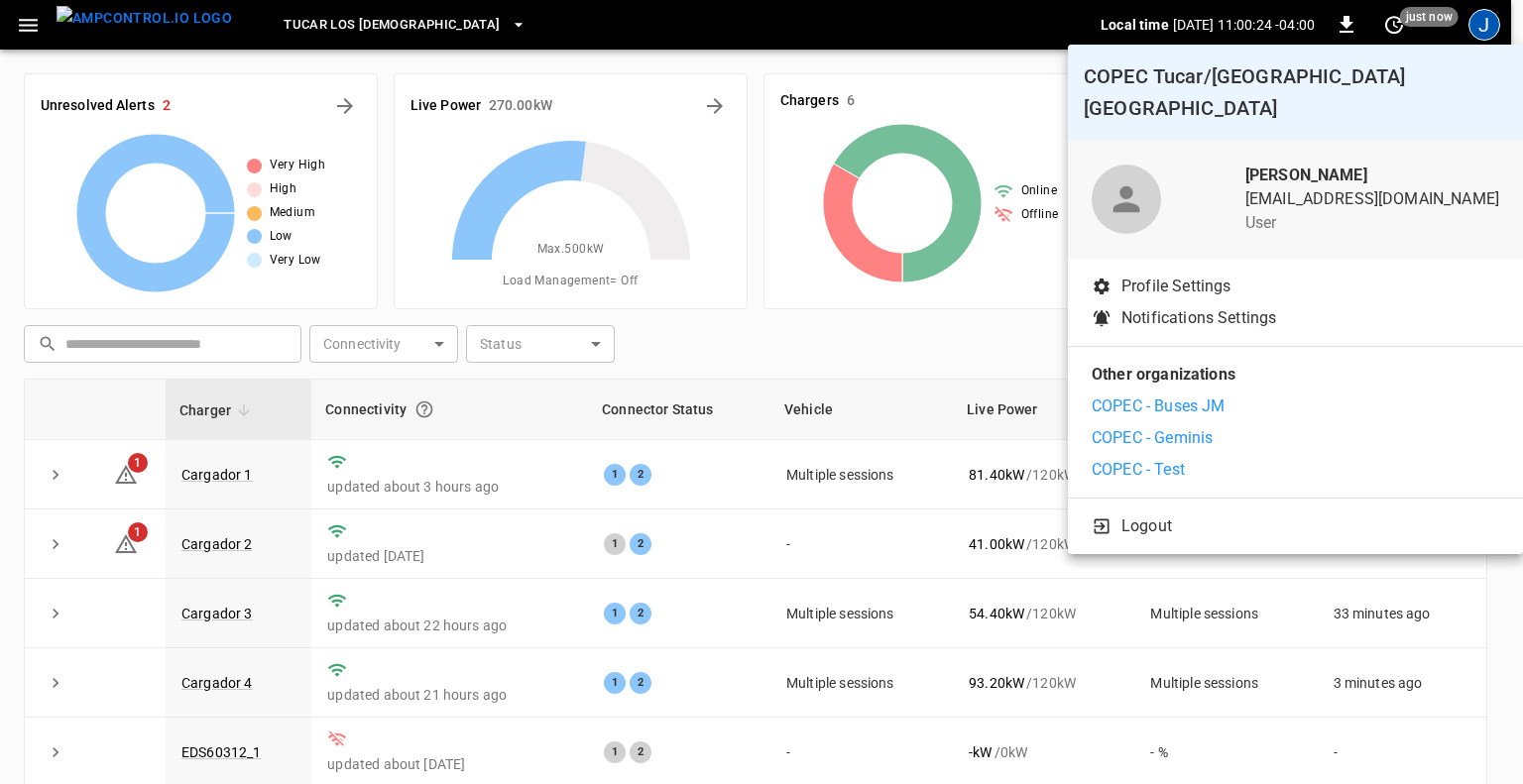 click at bounding box center [762, 392] 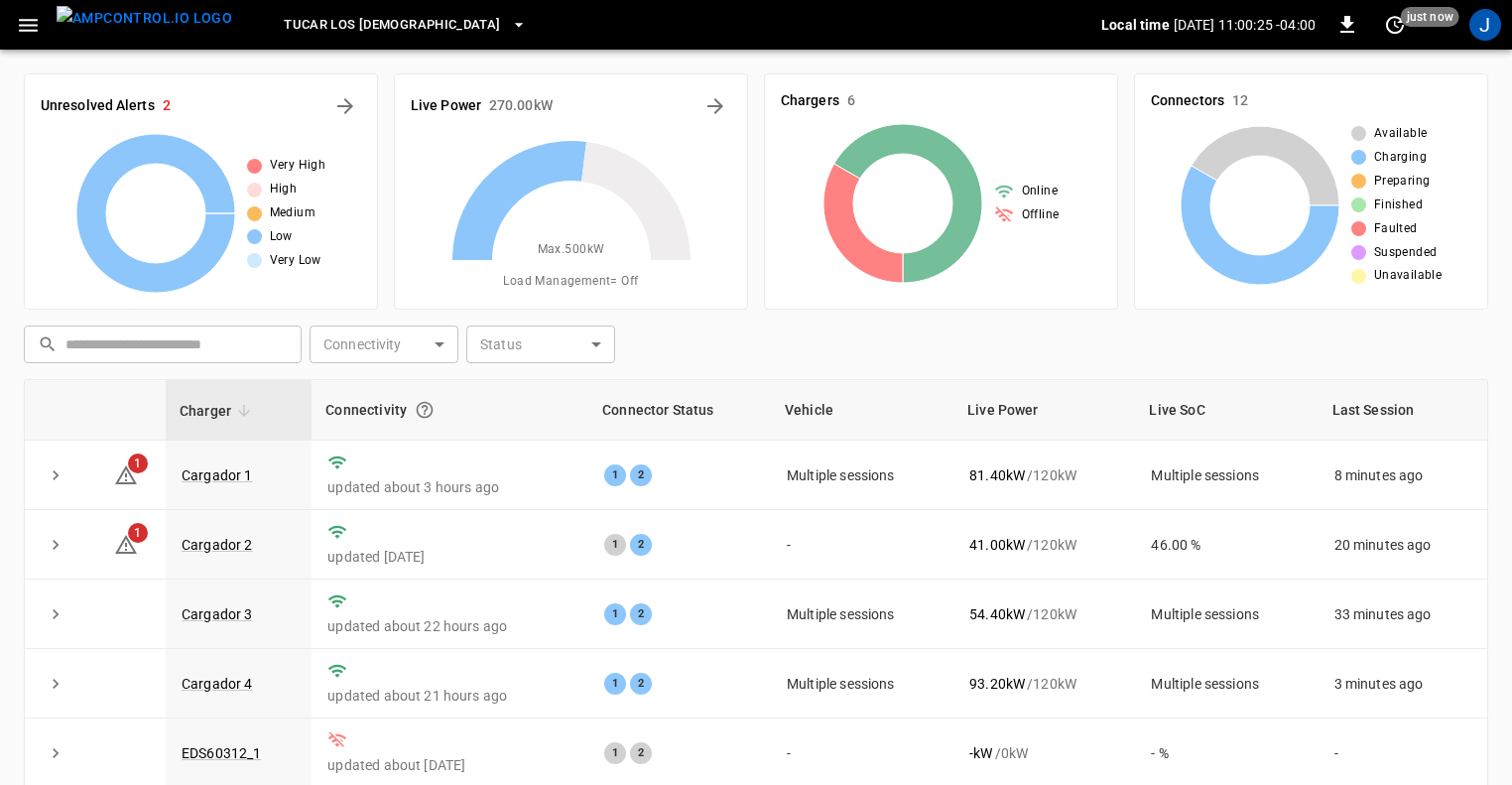 click 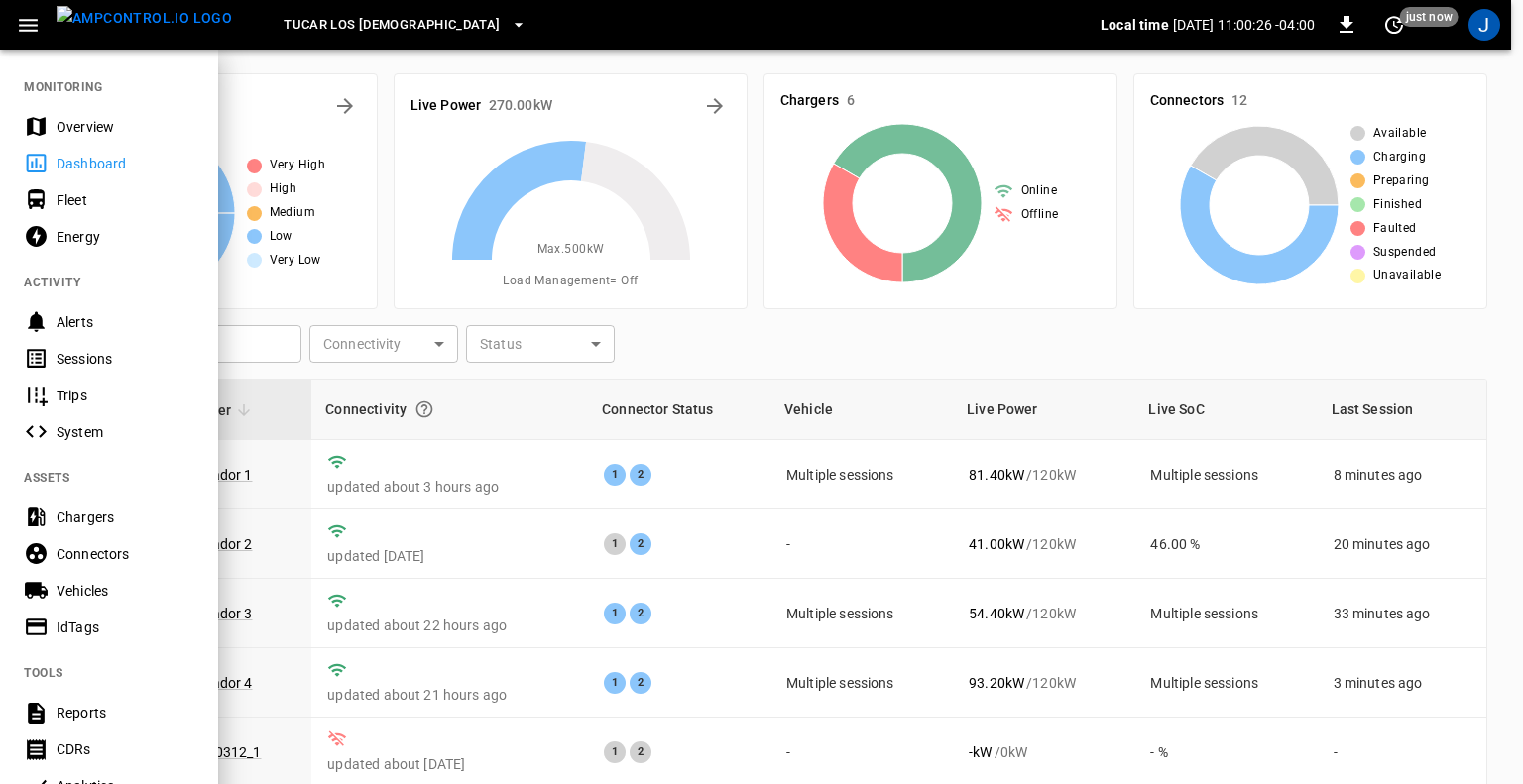 click on "Energy" at bounding box center (125, 237) 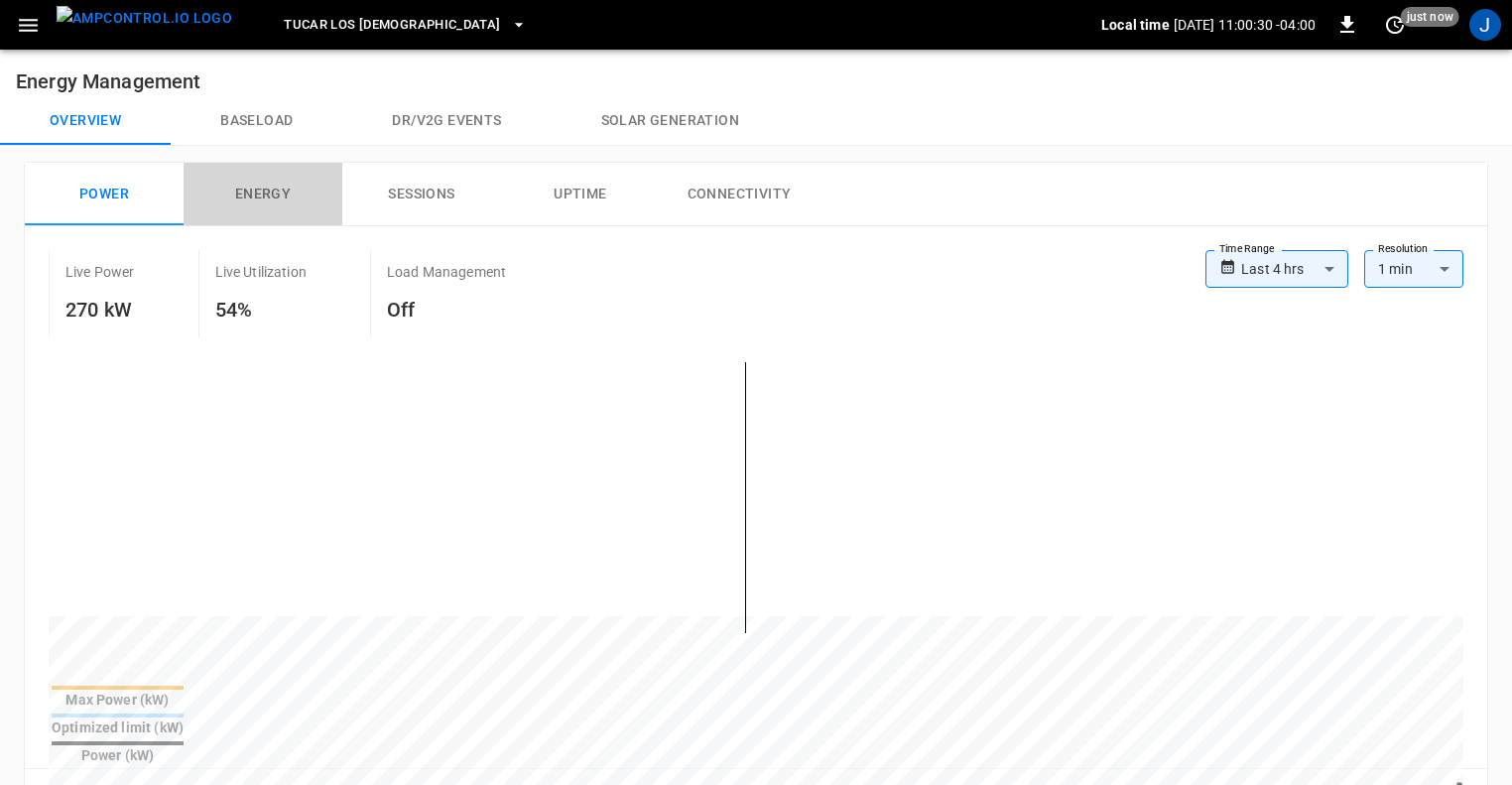 click on "Energy" at bounding box center [263, 195] 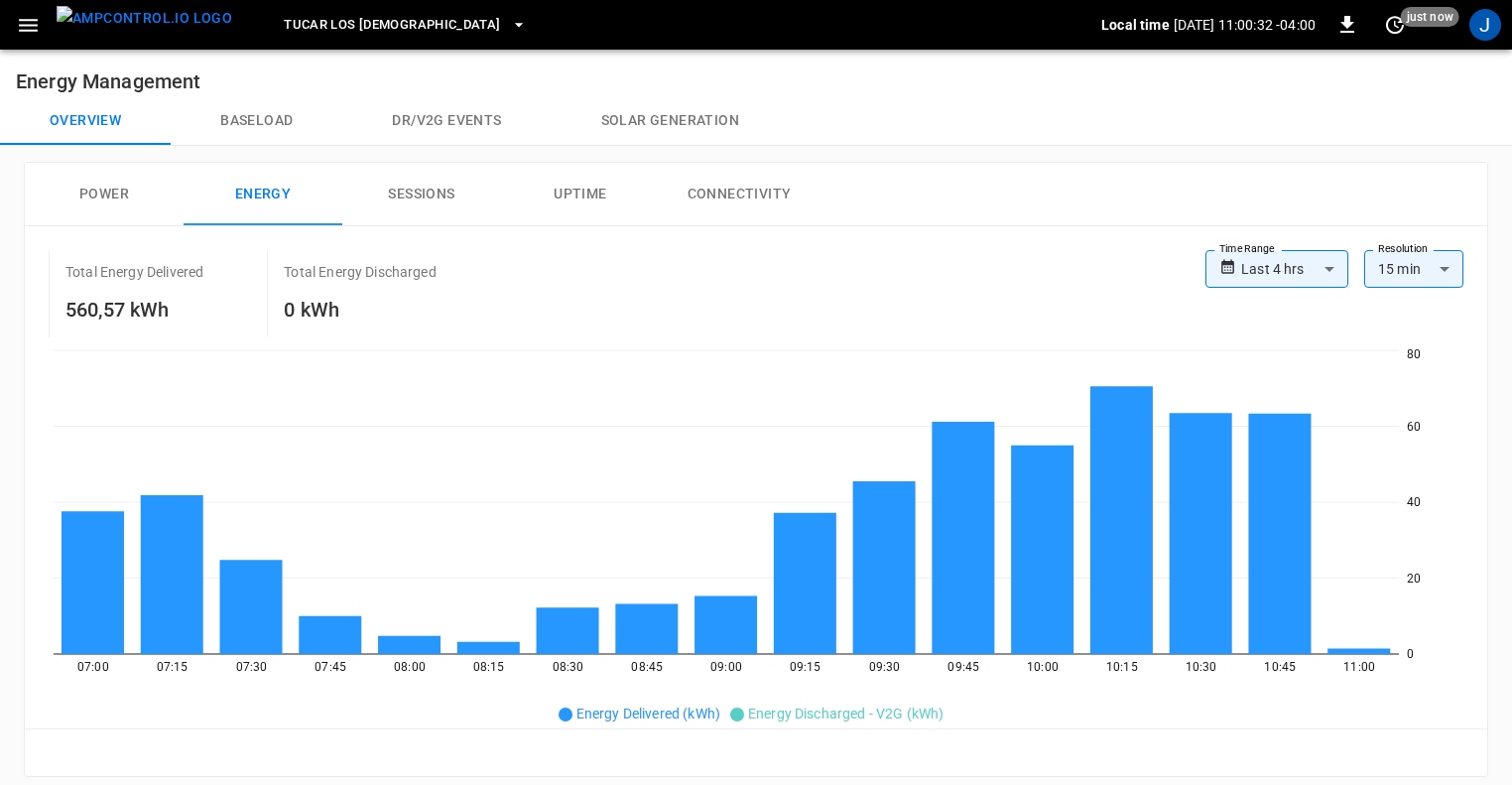 click on "**********" at bounding box center (756, 762) 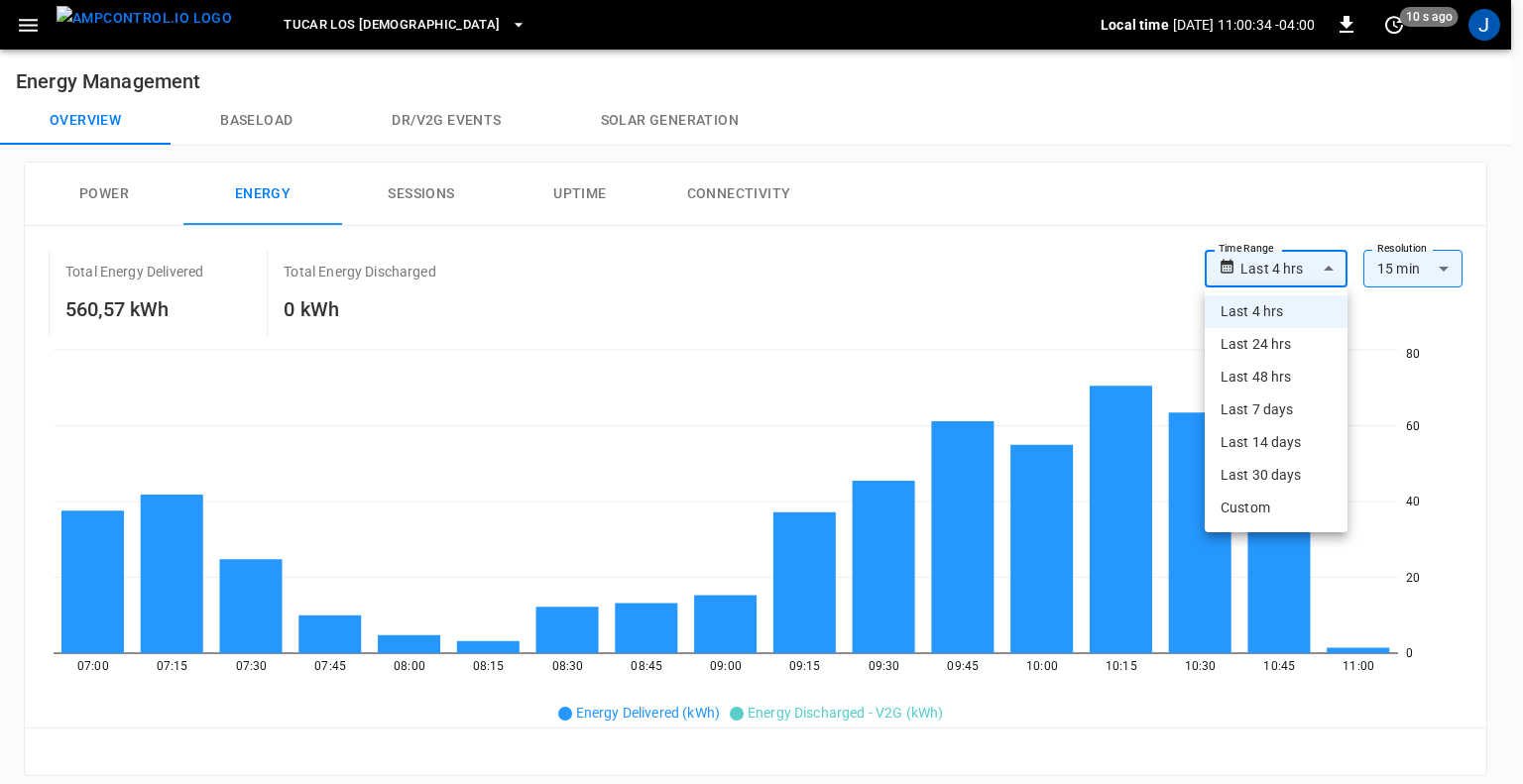 click on "Custom" at bounding box center (1276, 507) 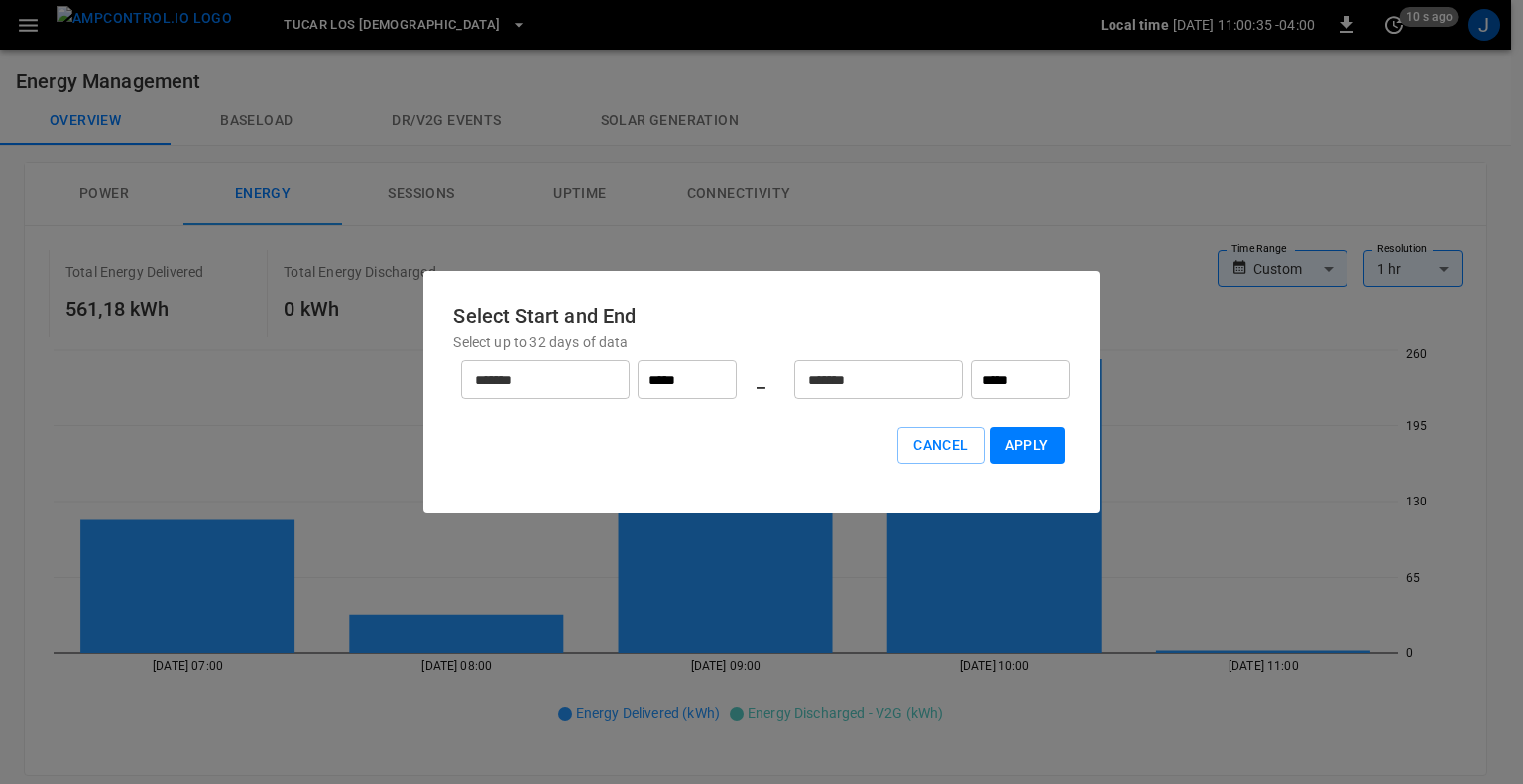 click on "*******" at bounding box center [534, 380] 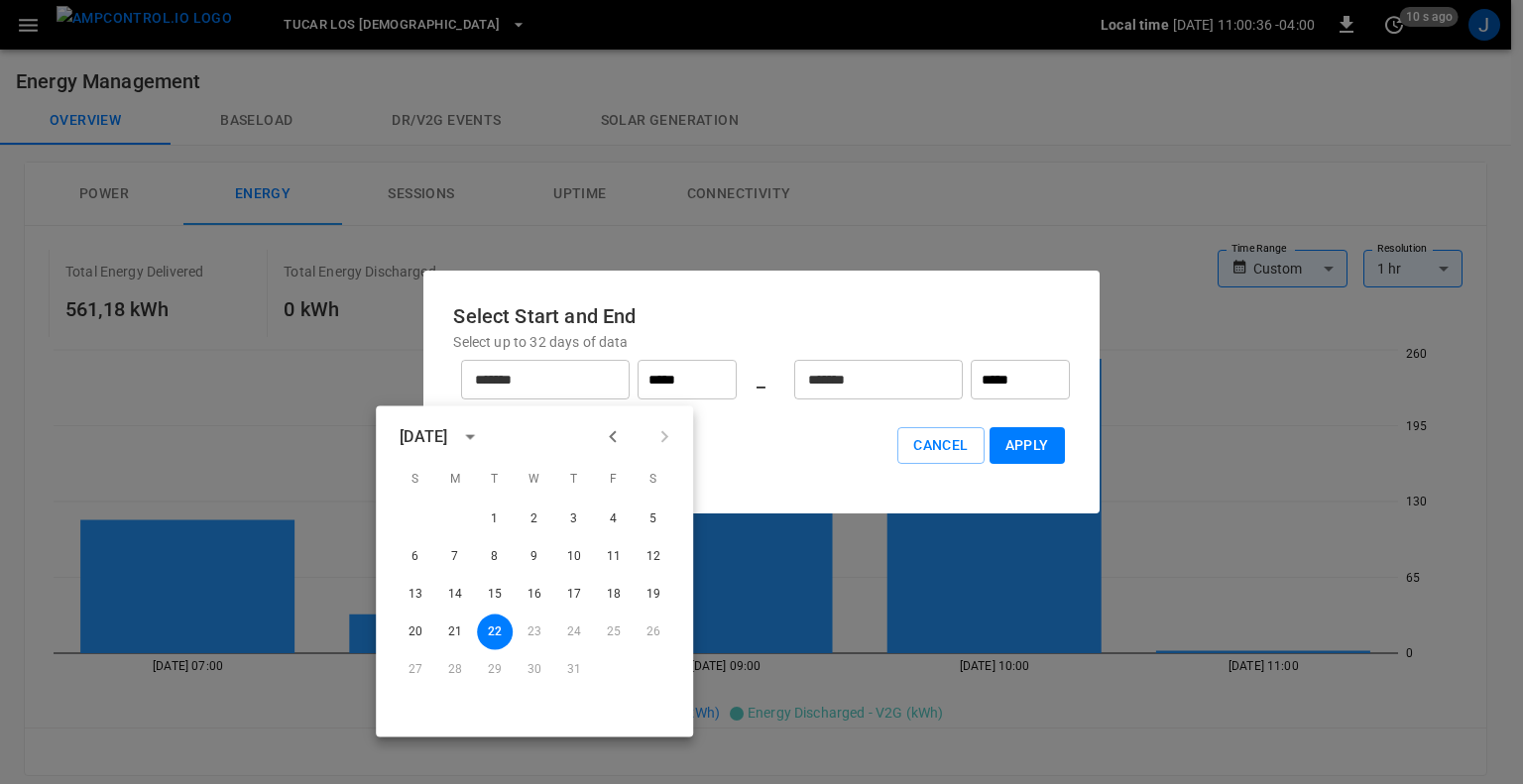 click 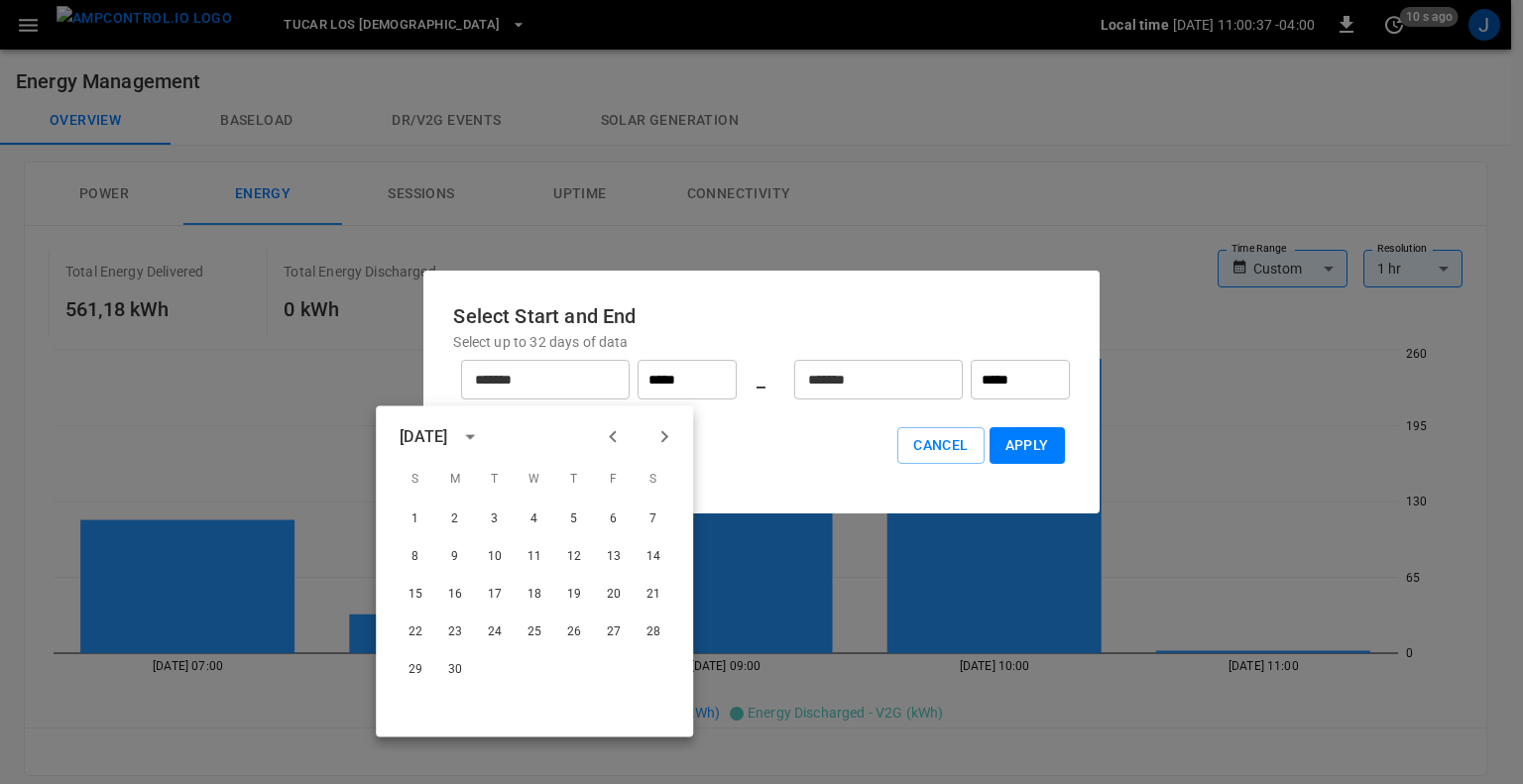 click 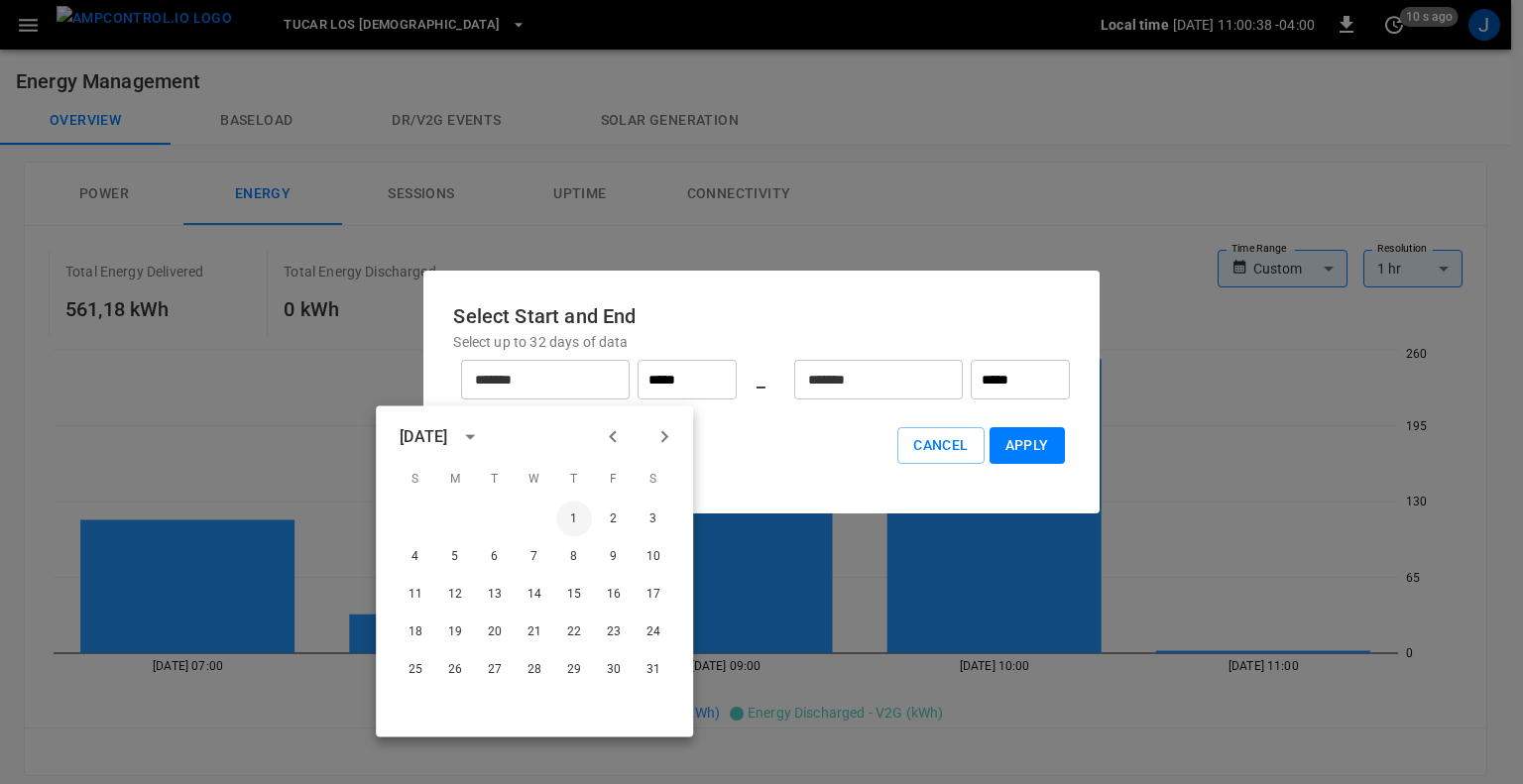 click on "1" at bounding box center (574, 519) 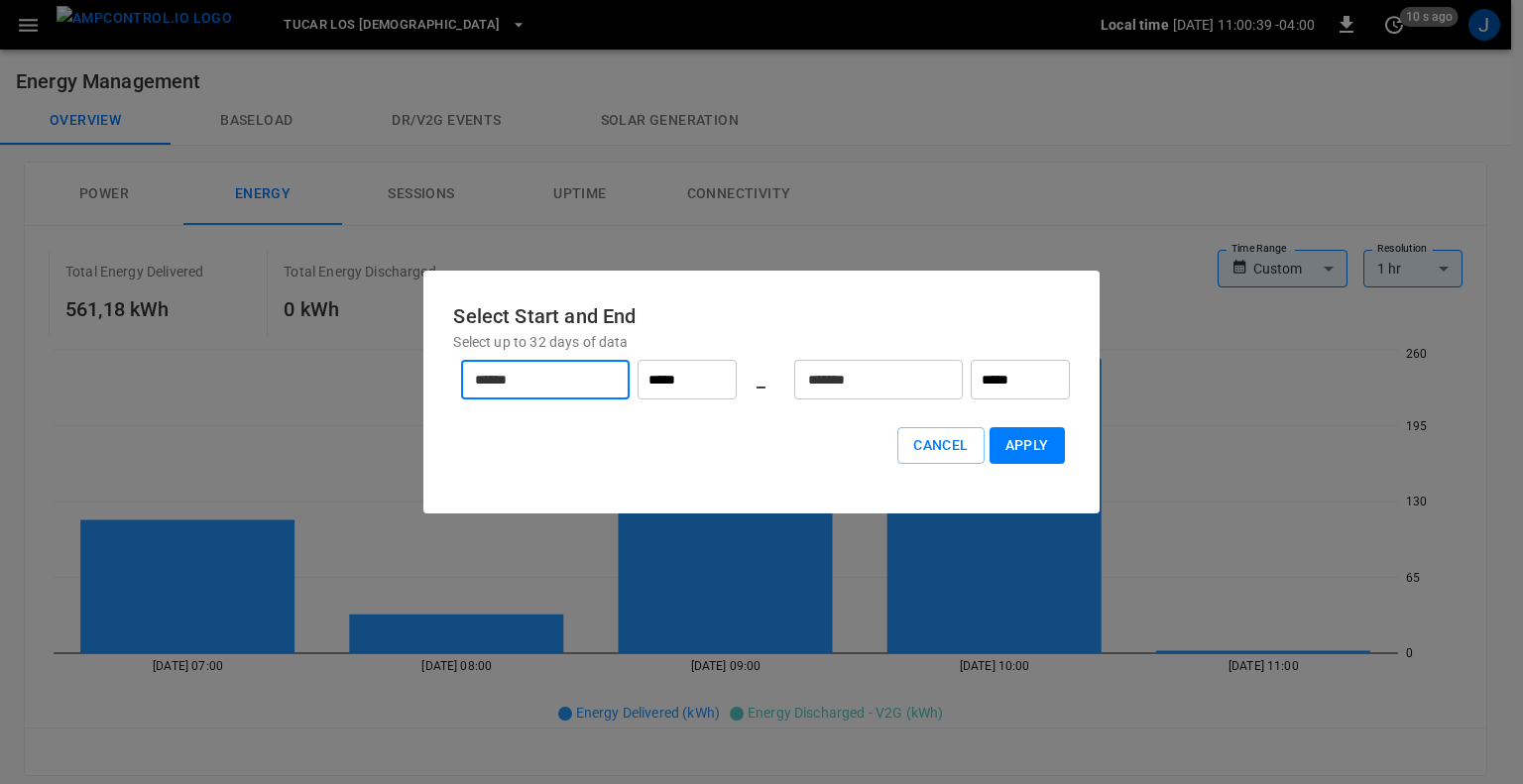 click on "*******" at bounding box center [868, 380] 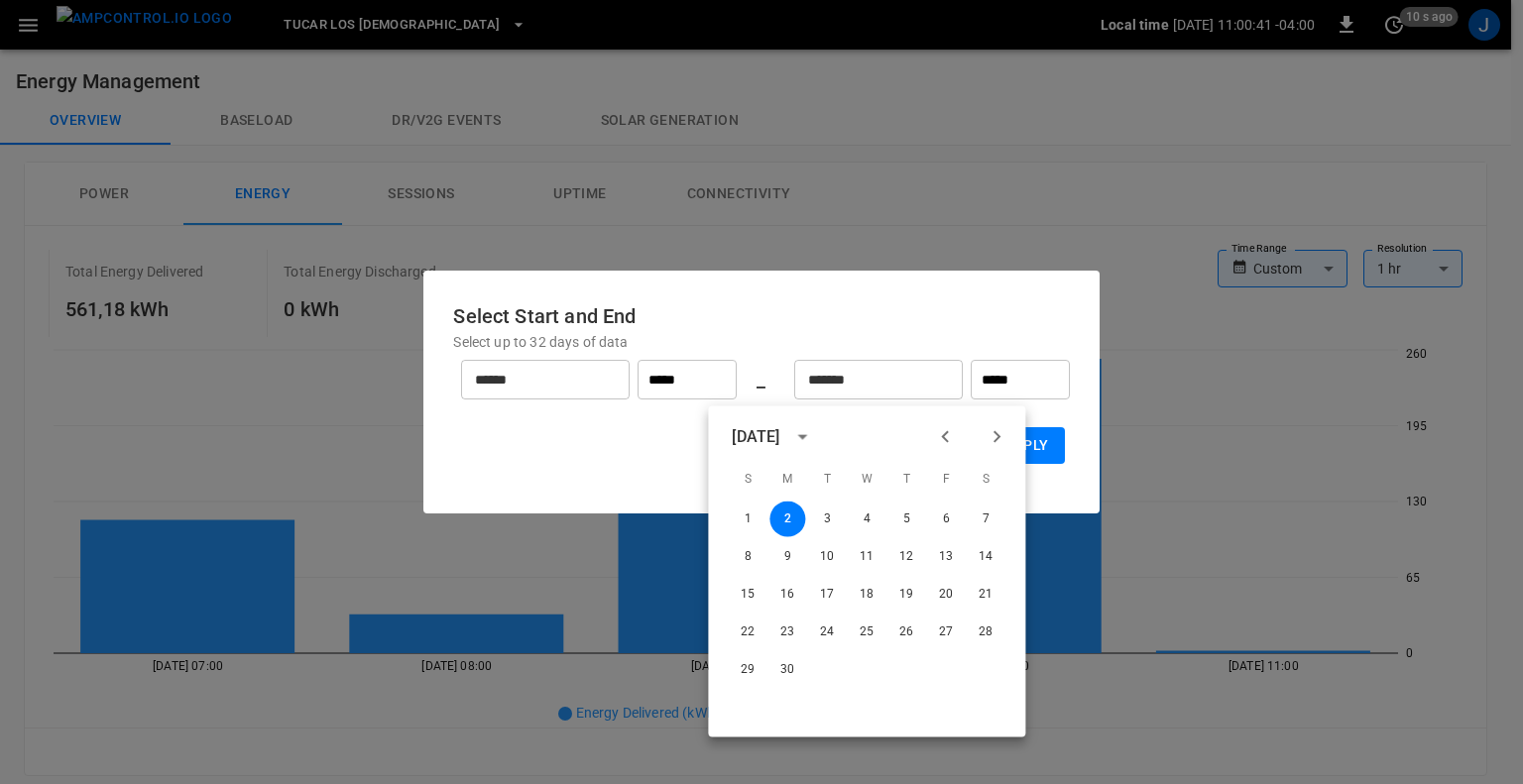 click 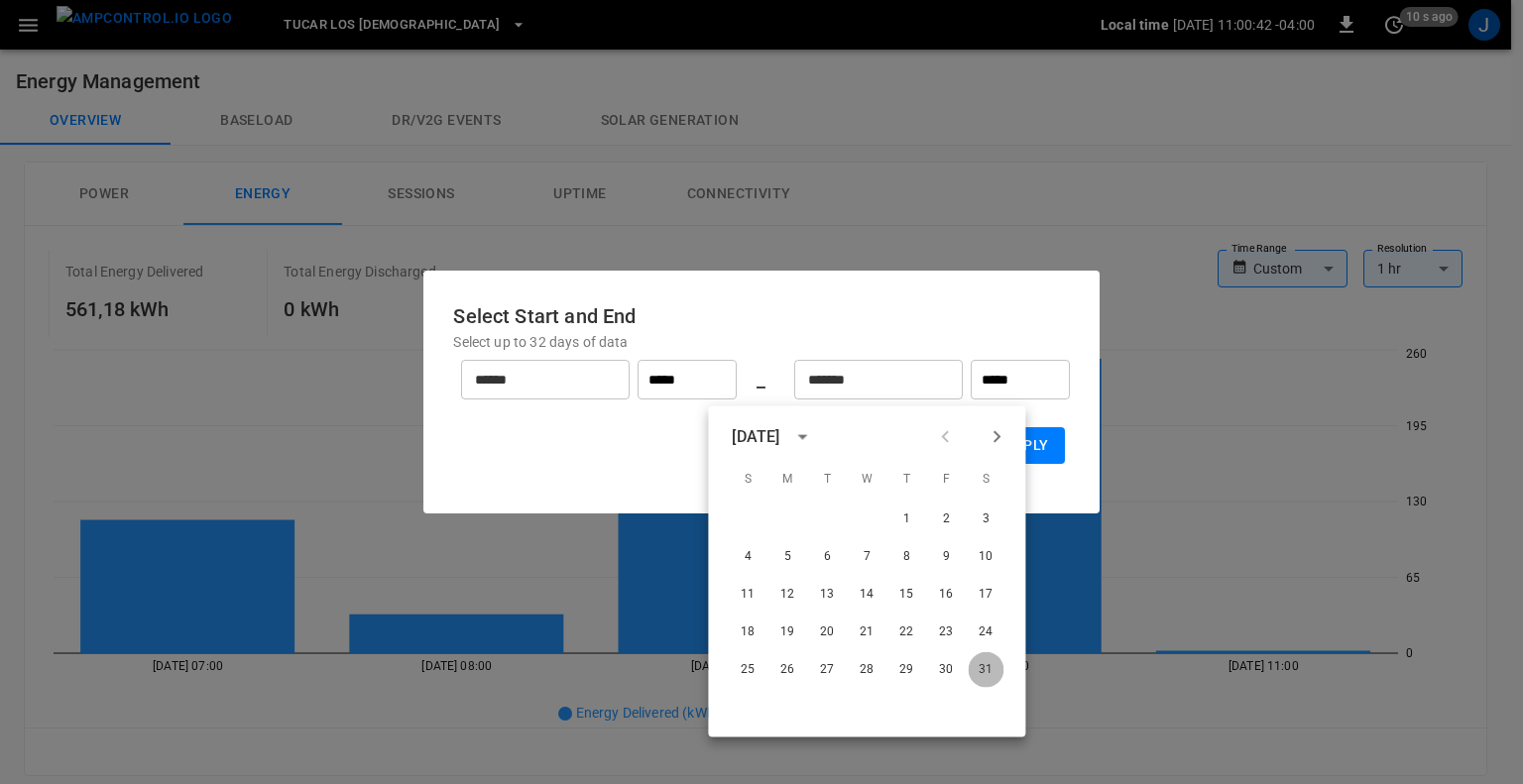 click on "31" at bounding box center [986, 670] 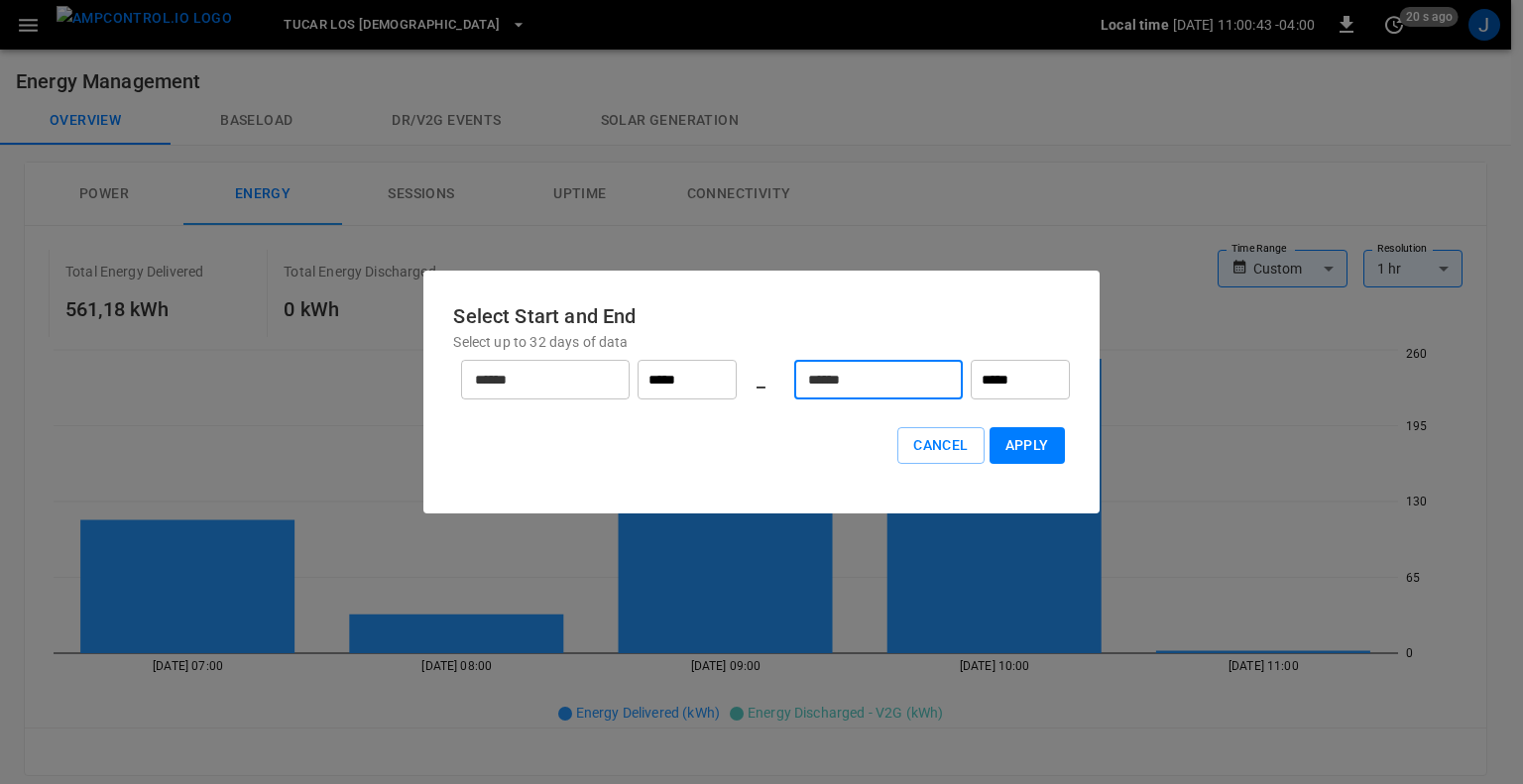 click on "Apply" at bounding box center [1027, 445] 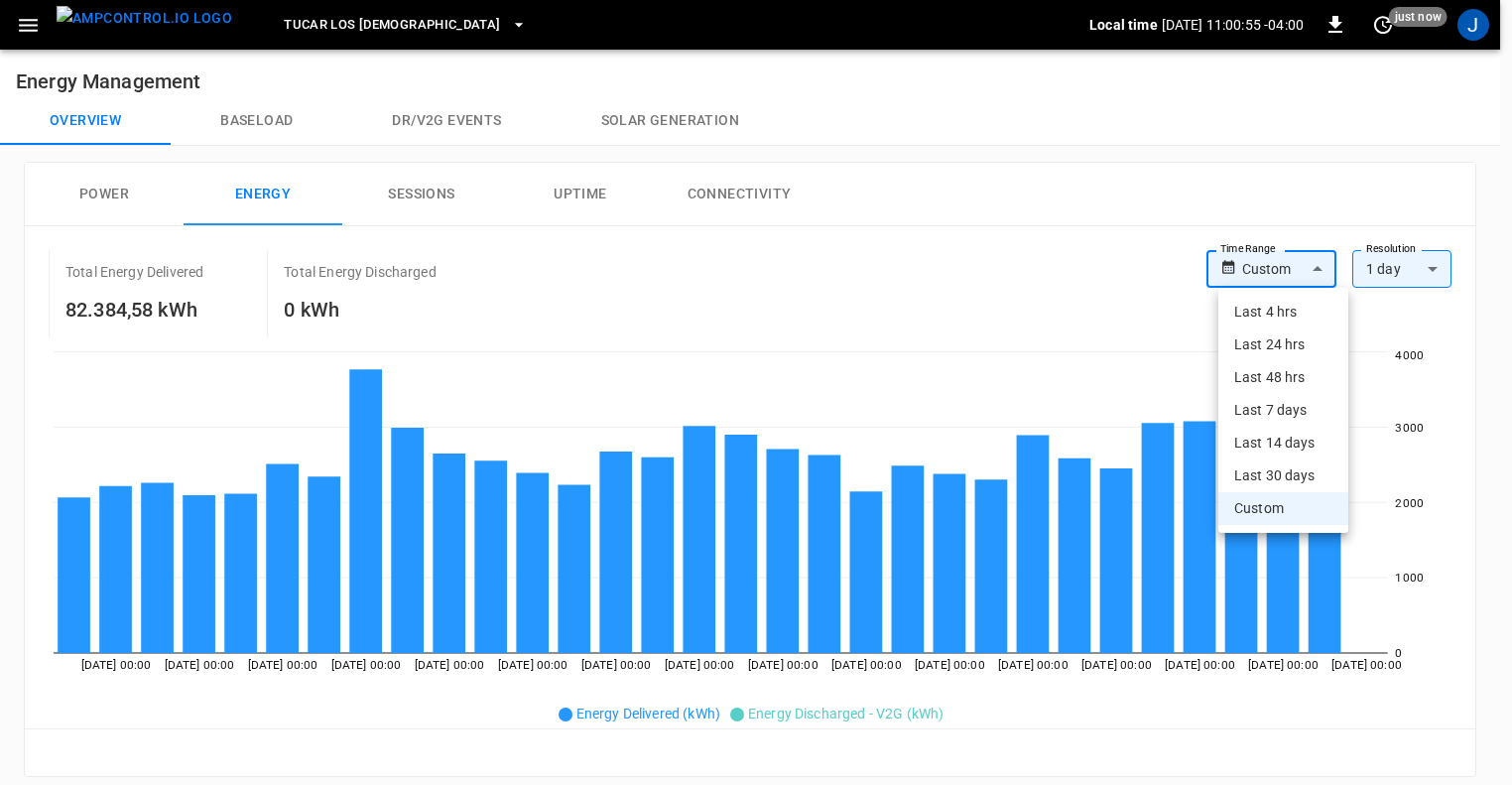 click on "TUCAR LOS DOMINICOS Local time [DATE] 11:00:55 -04:00 0 just now J Energy Management Overview Baseload Dr/V2G events Solar generation Power Energy Sessions Uptime Connectivity Total Energy Delivered 82.384,58 kWh Total Energy Discharged 0 kWh Time Range Custom ****** Time Range Resolution 1 day ** Resolution [DATE] 00:00 [DATE] 00:00 [DATE] 00:00 [DATE] 00:00 [DATE] 00:00 [DATE] 00:00 [DATE] 00:00 [DATE] 00:00 [DATE] 00:00 [DATE] 00:00 [DATE] 00:00 [DATE] 00:00 [DATE] 00:00 [DATE] 00:00 [DATE] 00:00 [DATE] 00:00 0 1000 2000 3000 4000 Energy Delivered  (kWh) Energy Discharged - V2G  (kWh) Reset zoom Sessions Chargers Connectors Vehicles Optimizations ​ ​ Session ​ Session Connectivity ​ Connectivity Current ​ Current Power Split ​ Power Split Allow All IdTags ​ Allow All IdTags Name Serial Number OCPP ID Session Connectivity Live Power Vendor Current # Connectors Power Split Max Power Allow All IdTags Variable Capacity Firmware Version Connection Security ID Action Cargador 1 L2330003F01040679A01" at bounding box center (756, 762) 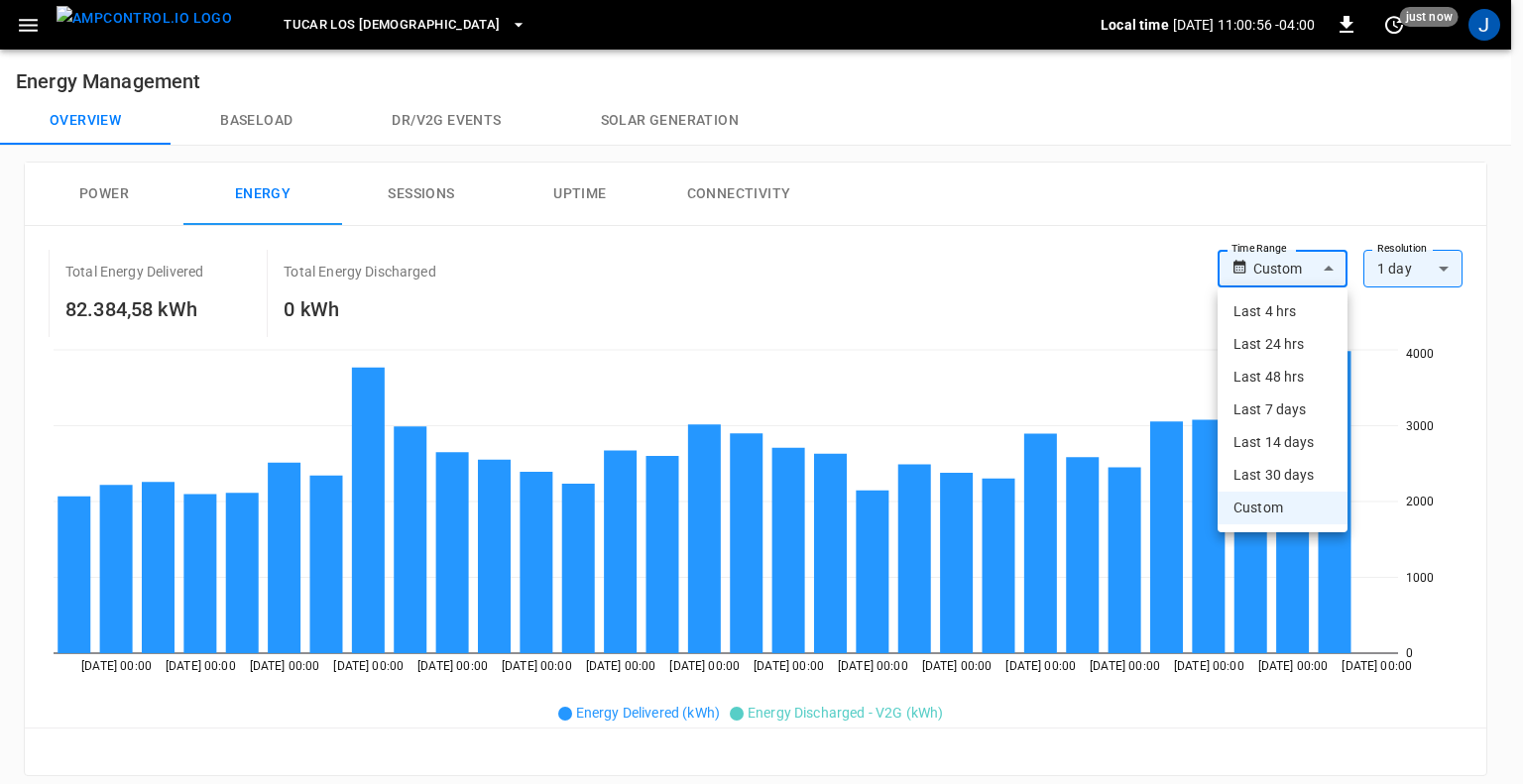 click on "Custom" at bounding box center [1282, 507] 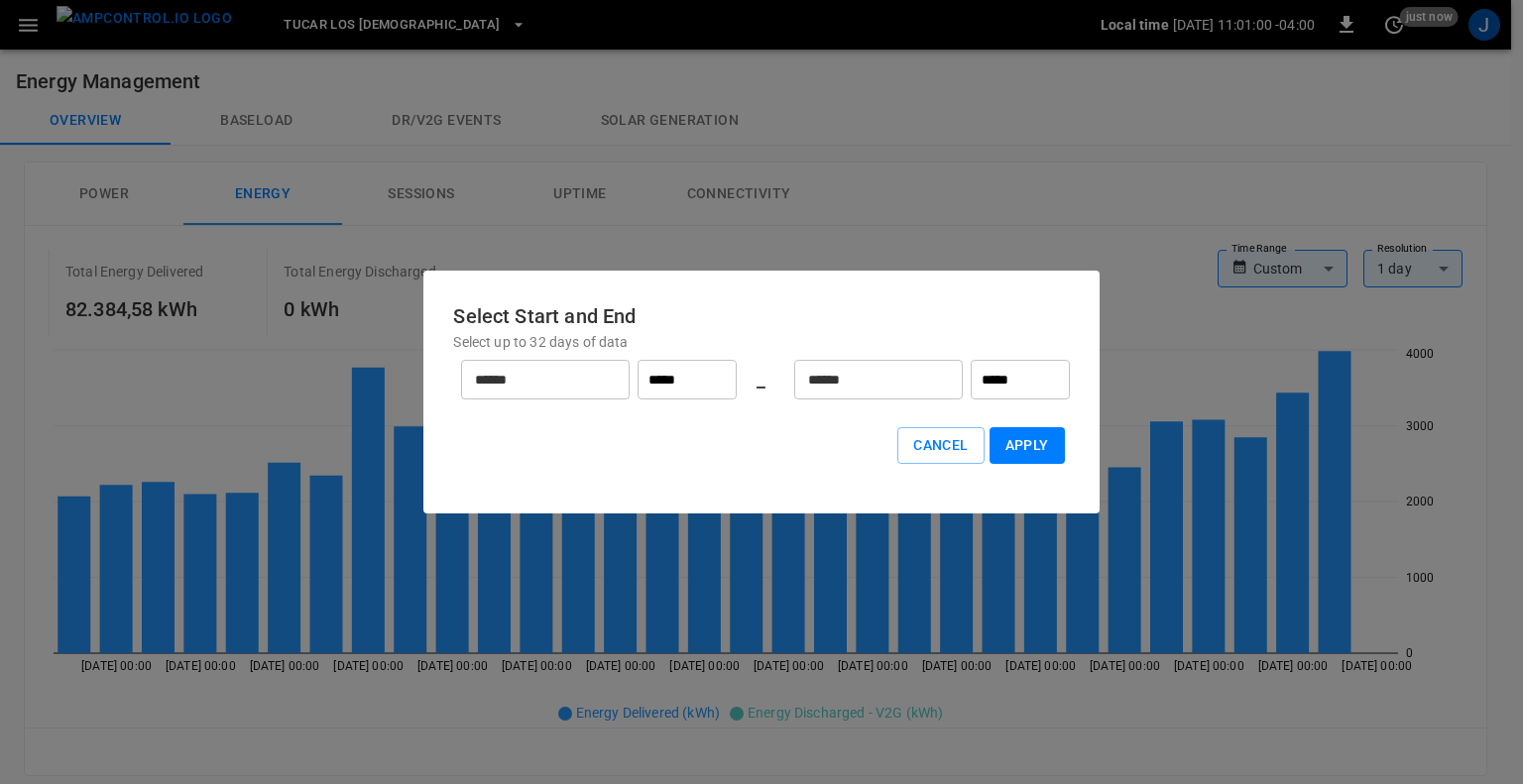 click on "******" at bounding box center [534, 380] 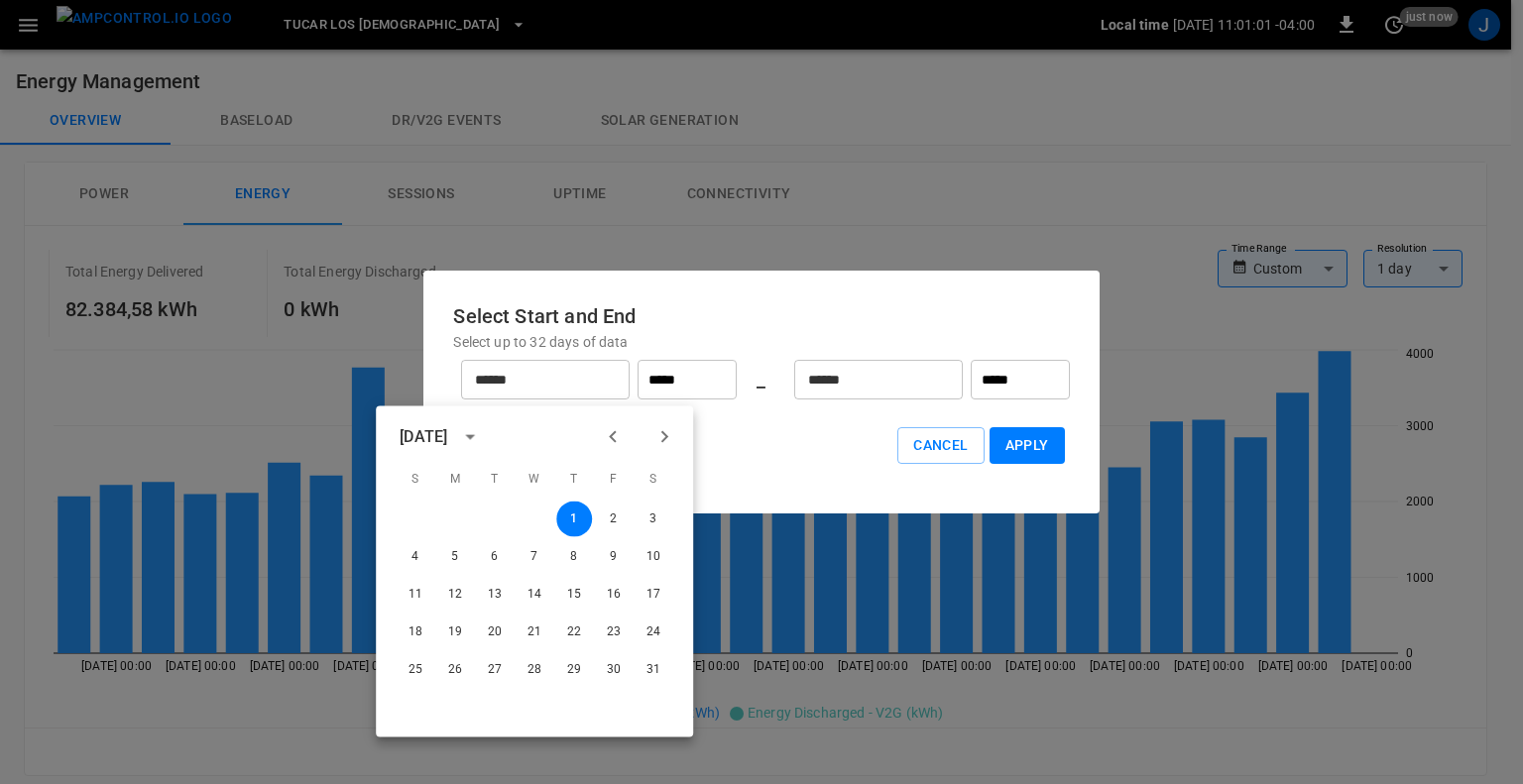 click 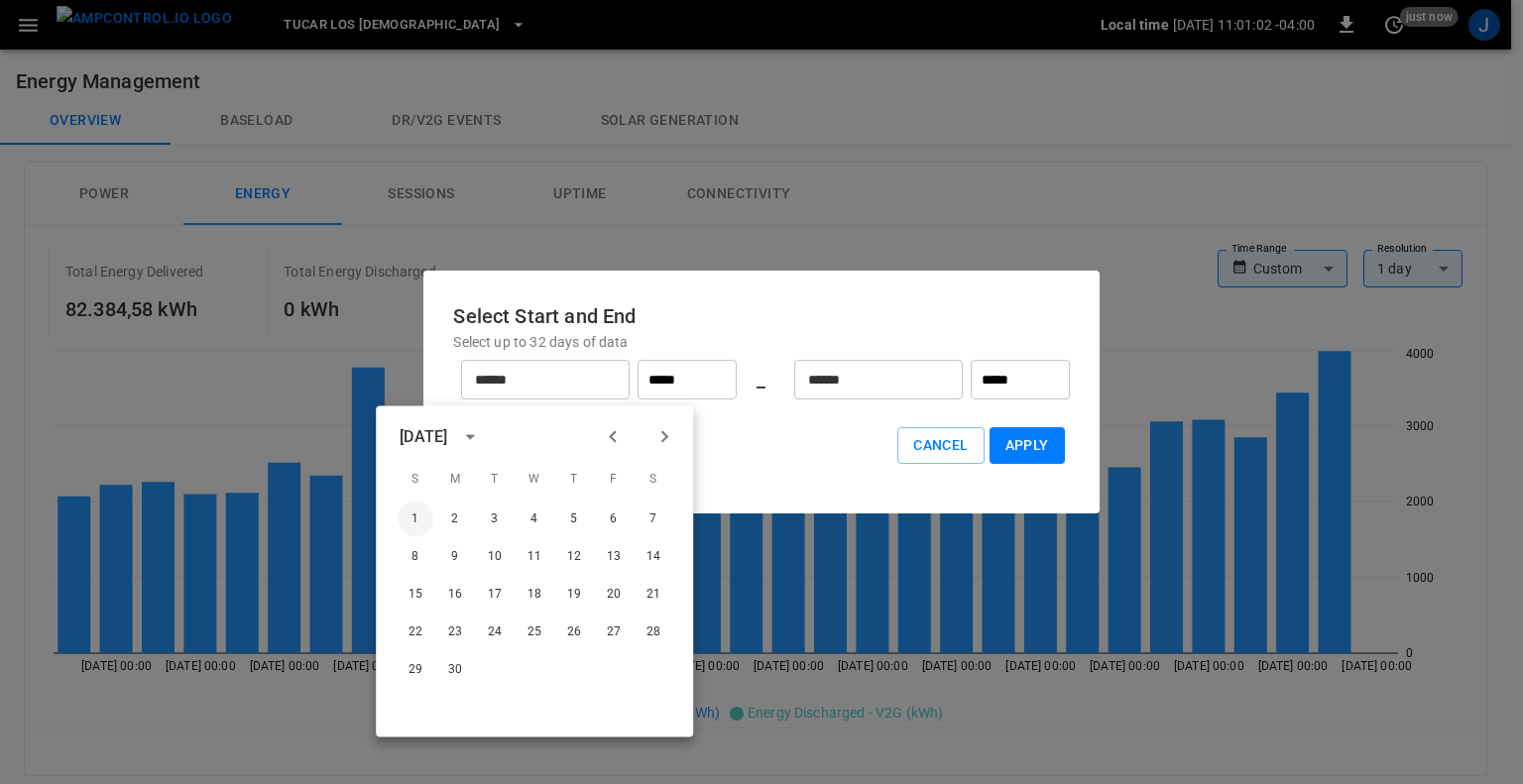 click on "1" at bounding box center [415, 519] 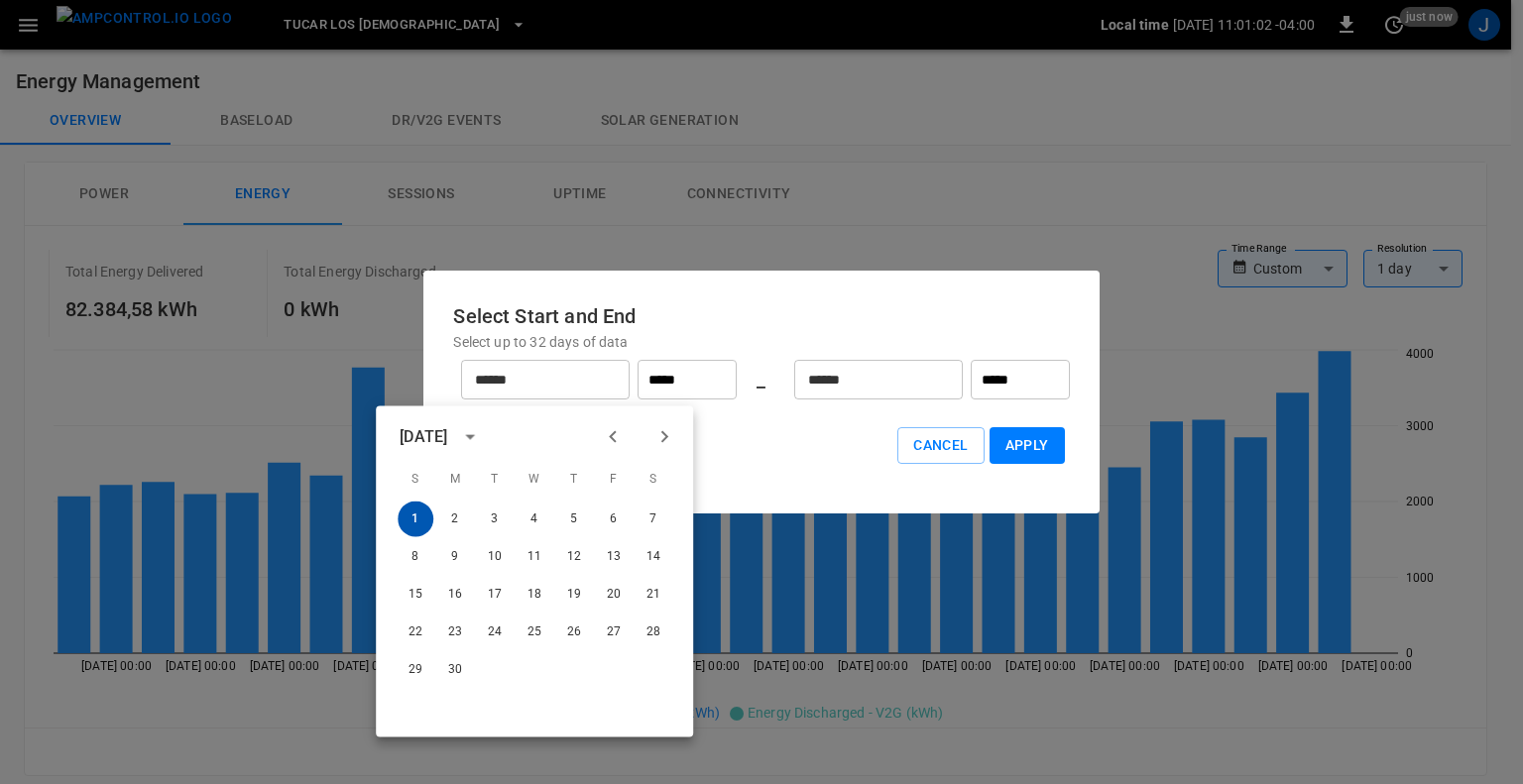 type on "*******" 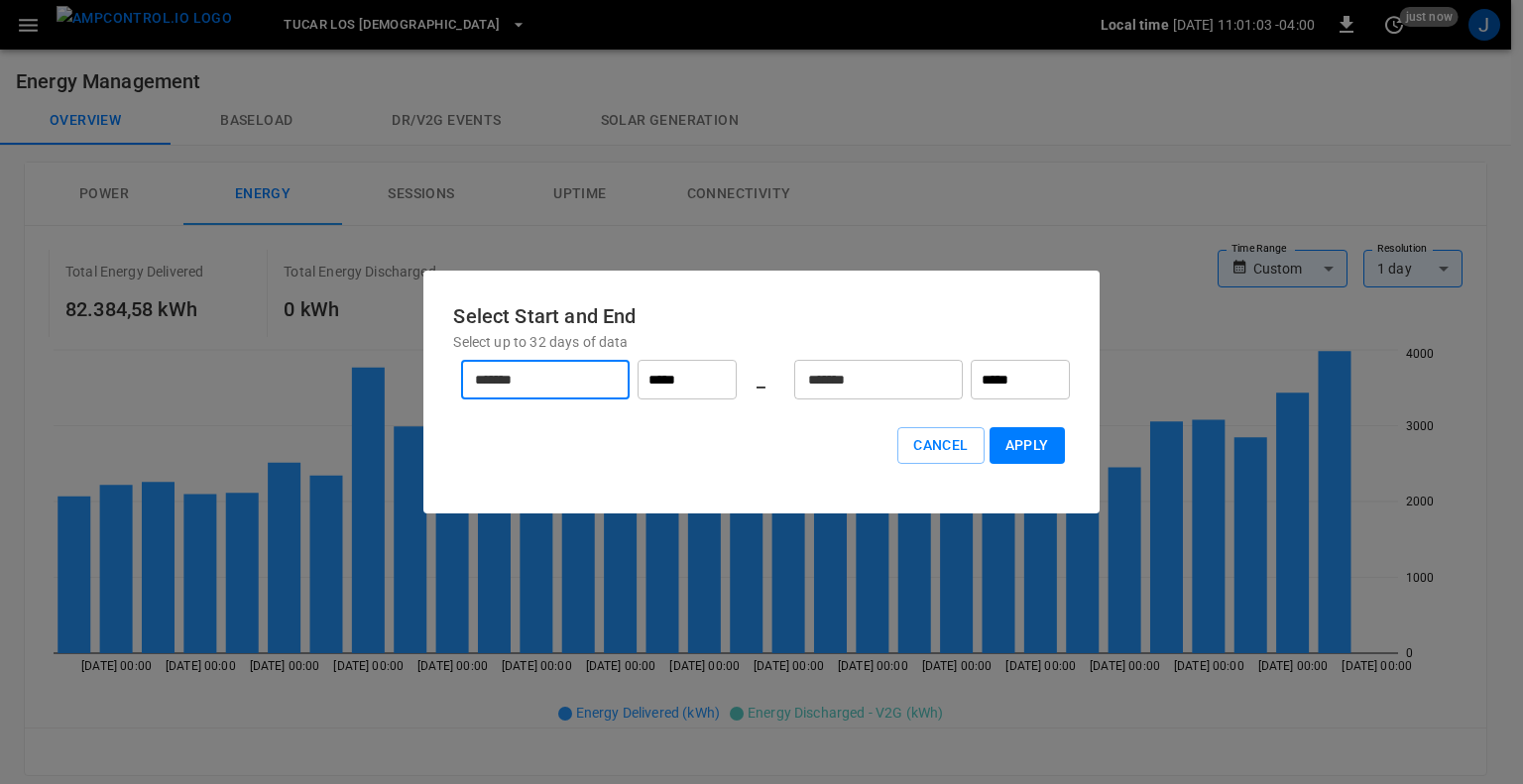 click on "*******" at bounding box center [868, 380] 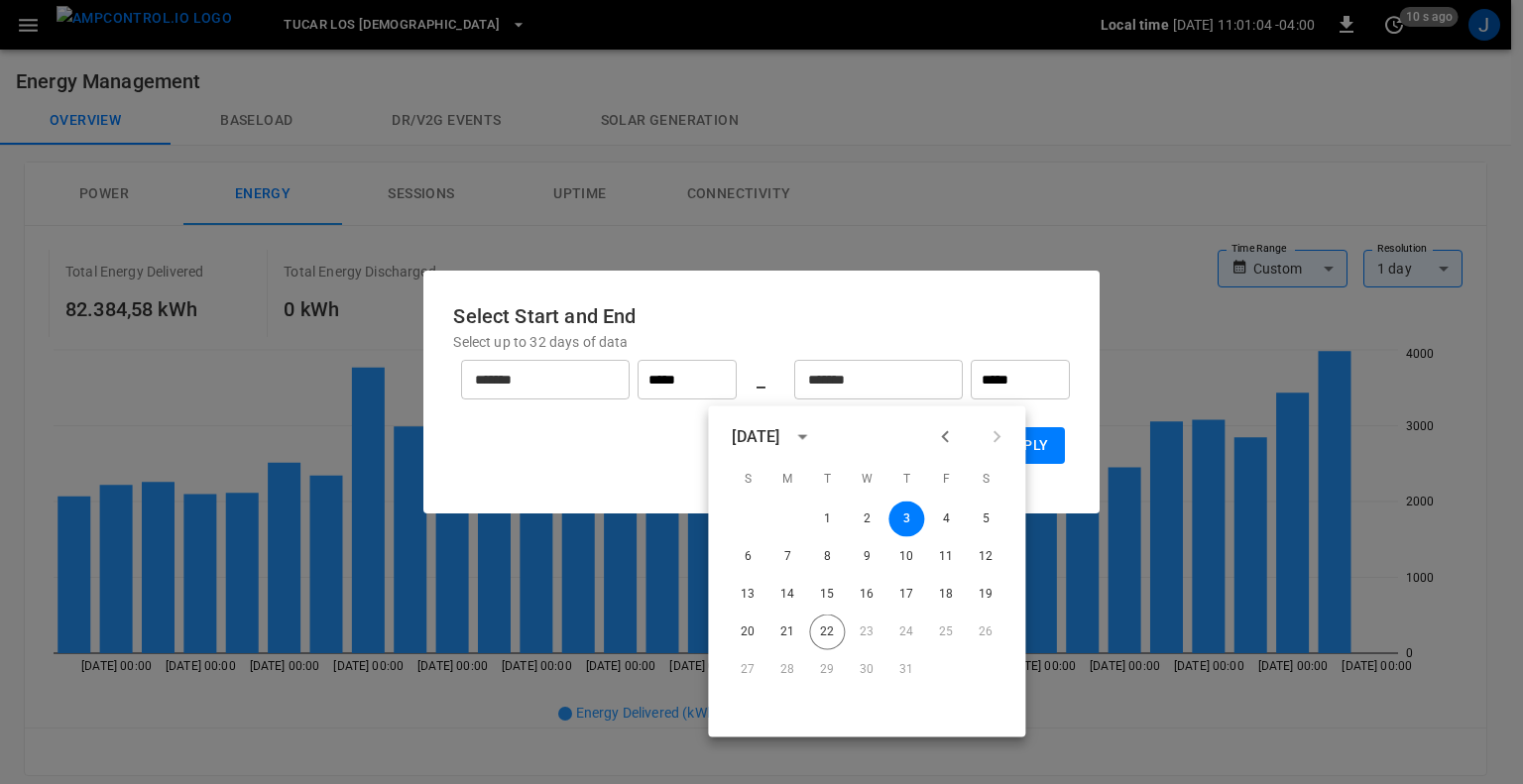 click 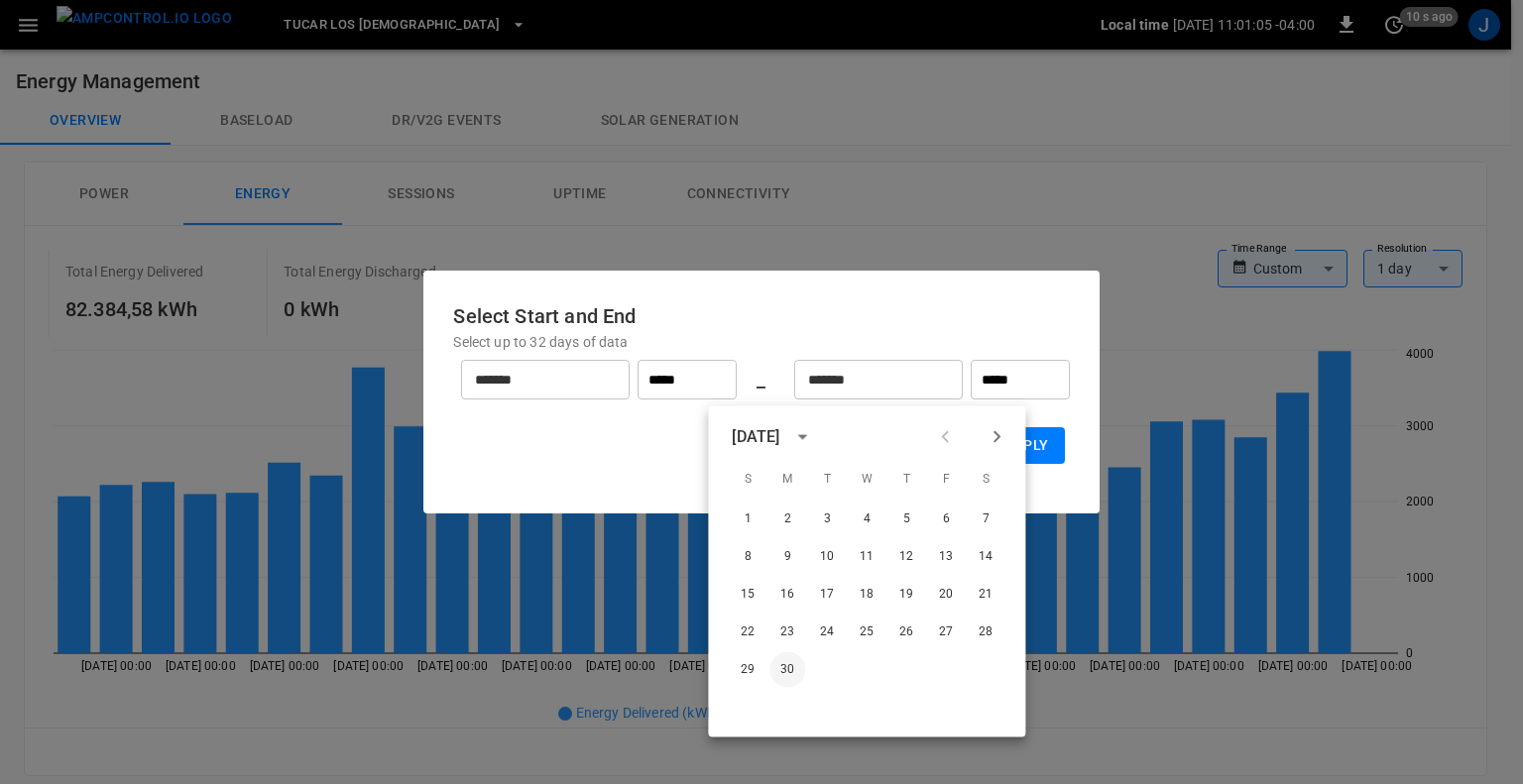 click on "30" at bounding box center (787, 670) 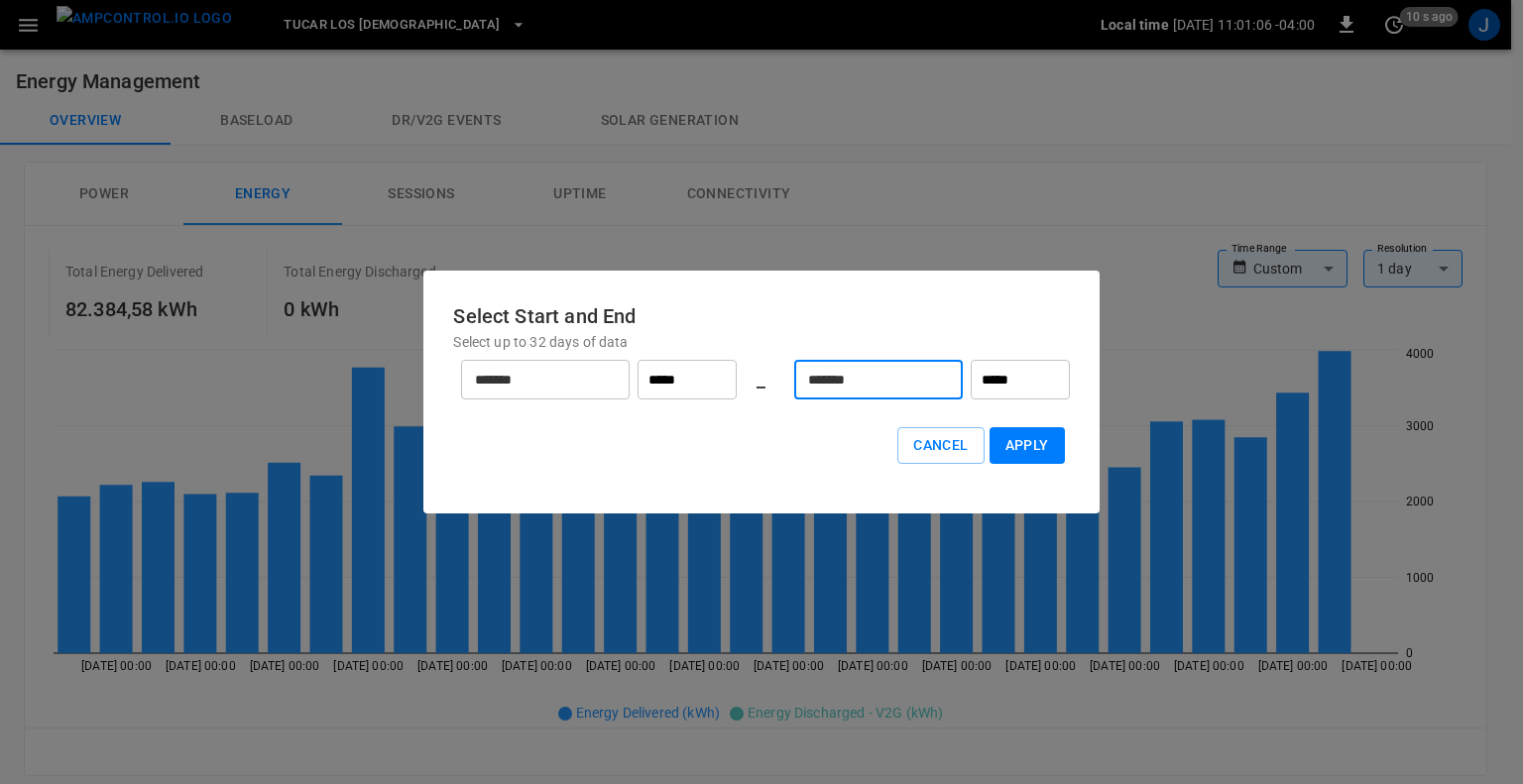 click on "Apply" at bounding box center (1027, 445) 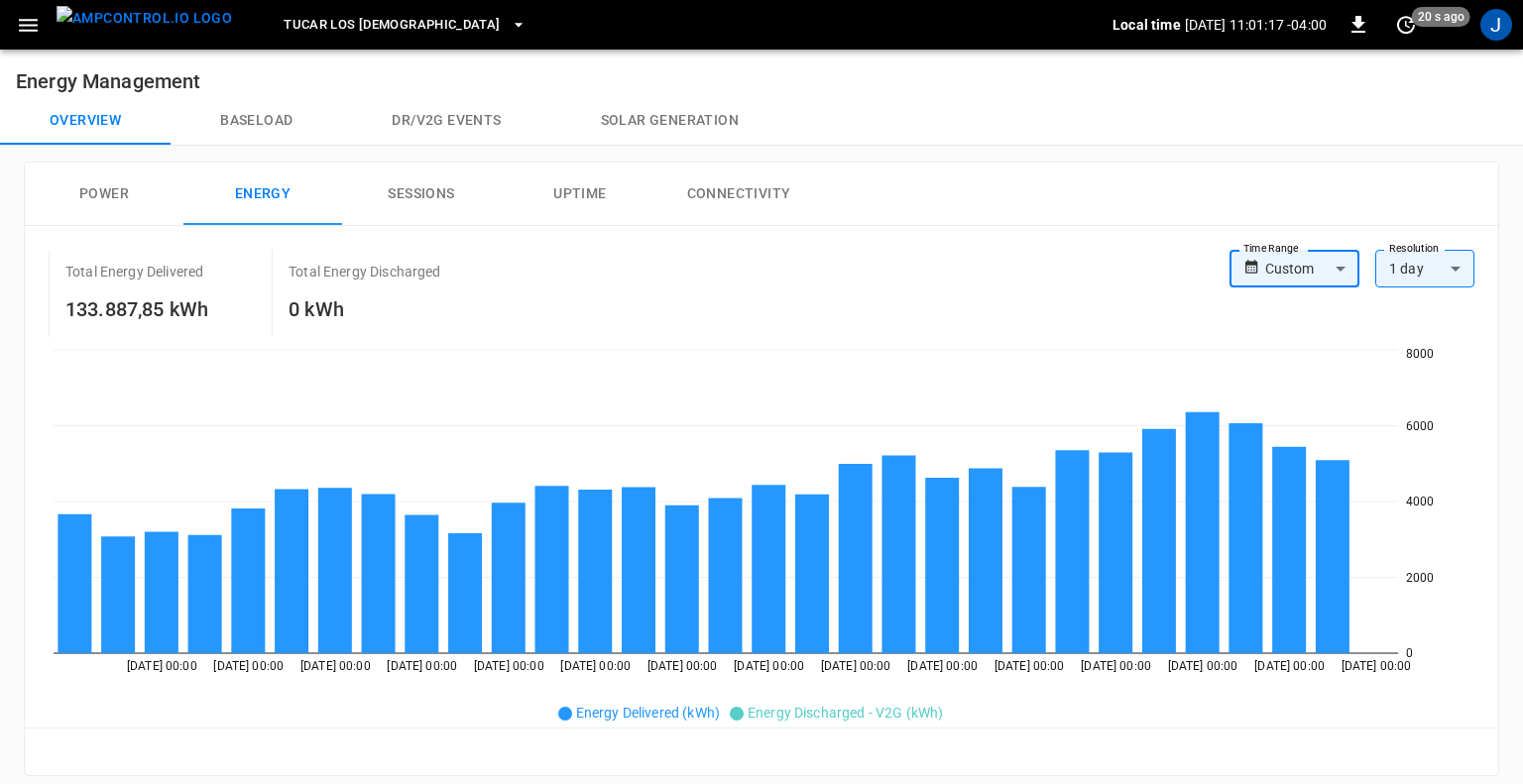 click on "TUCAR LOS DOMINICOS Local time [DATE] 11:01:17 -04:00 0 20 s ago J Energy Management Overview Baseload Dr/V2G events Solar generation Power Energy Sessions Uptime Connectivity Total Energy Delivered 133.887,85 kWh Total Energy Discharged 0 kWh Time Range Custom ****** Time Range Resolution 1 day ** Resolution [DATE] 00:00 [DATE] 00:00 [DATE] 00:00 [DATE] 00:00 [DATE] 00:00 [DATE] 00:00 [DATE] 00:00 [DATE] 00:00 [DATE] 00:00 [DATE] 00:00 [DATE] 00:00 [DATE] 00:00 [DATE] 00:00 [DATE] 00:00 [DATE] 00:00 0 2000 4000 6000 8000 Energy Delivered  (kWh) Energy Discharged - V2G  (kWh) Reset zoom Sessions Chargers Connectors Vehicles Optimizations ​ ​ Session ​ Session Connectivity ​ Connectivity Current ​ Current Power Split ​ Power Split Allow All IdTags ​ Allow All IdTags Name Serial Number OCPP ID Session Connectivity Live Power Vendor Current # Connectors Power Split Max Power Allow All IdTags Variable Capacity Firmware Version Connection Security ID Action Cargador 1 L2330003F01040679A01 TU_DO_01 DC" at bounding box center (762, 761) 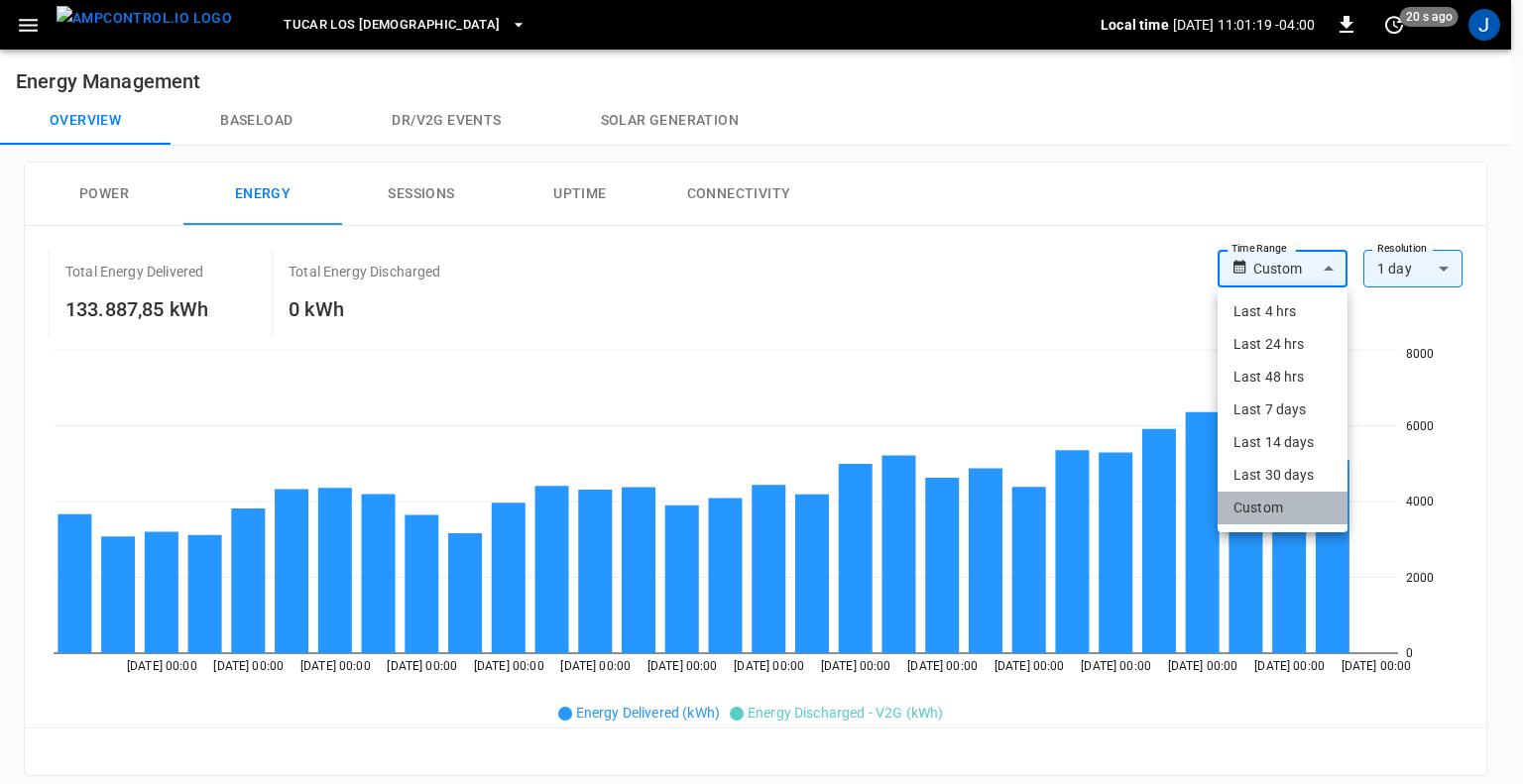 click on "Custom" at bounding box center [1282, 507] 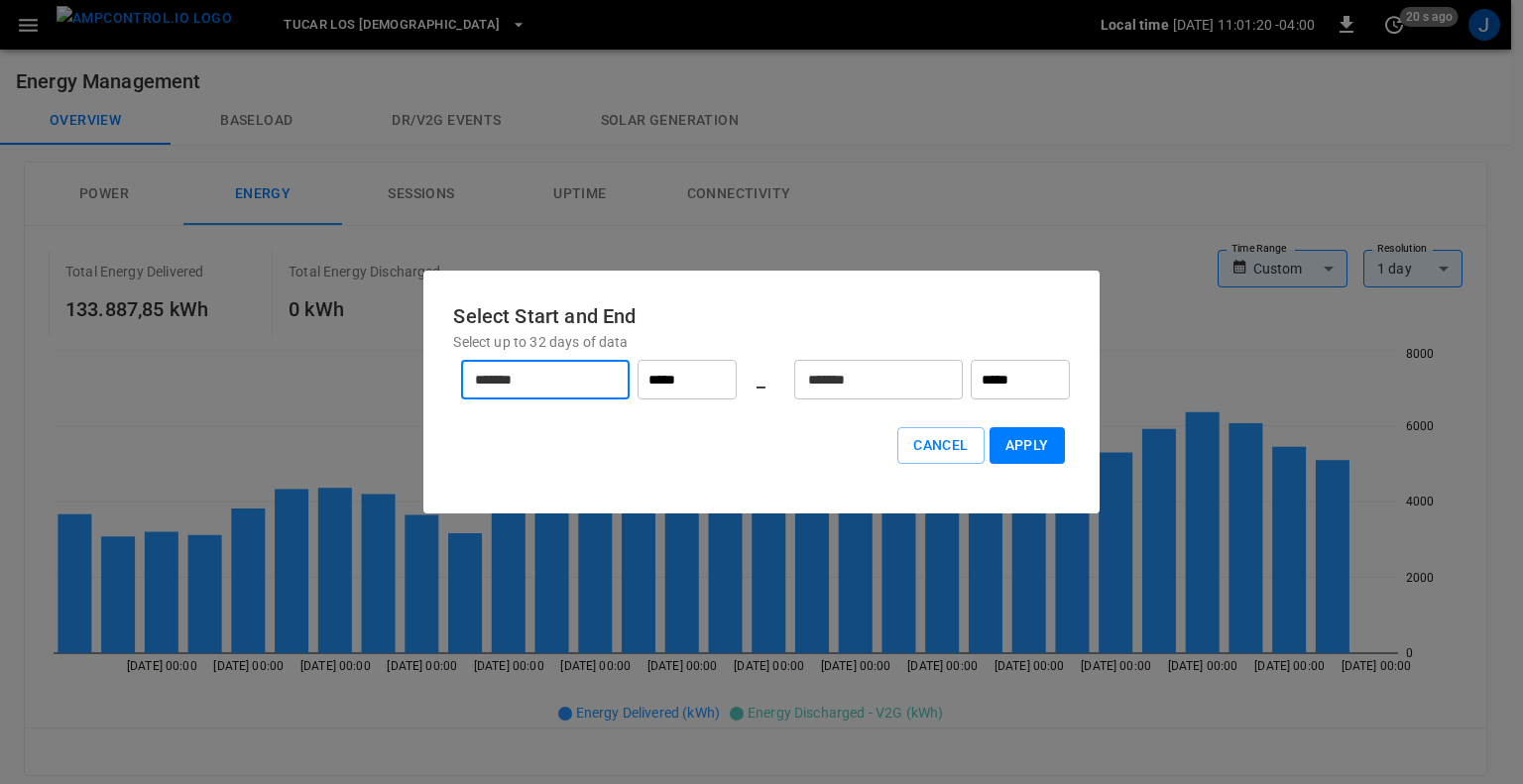 click on "*******" at bounding box center (534, 380) 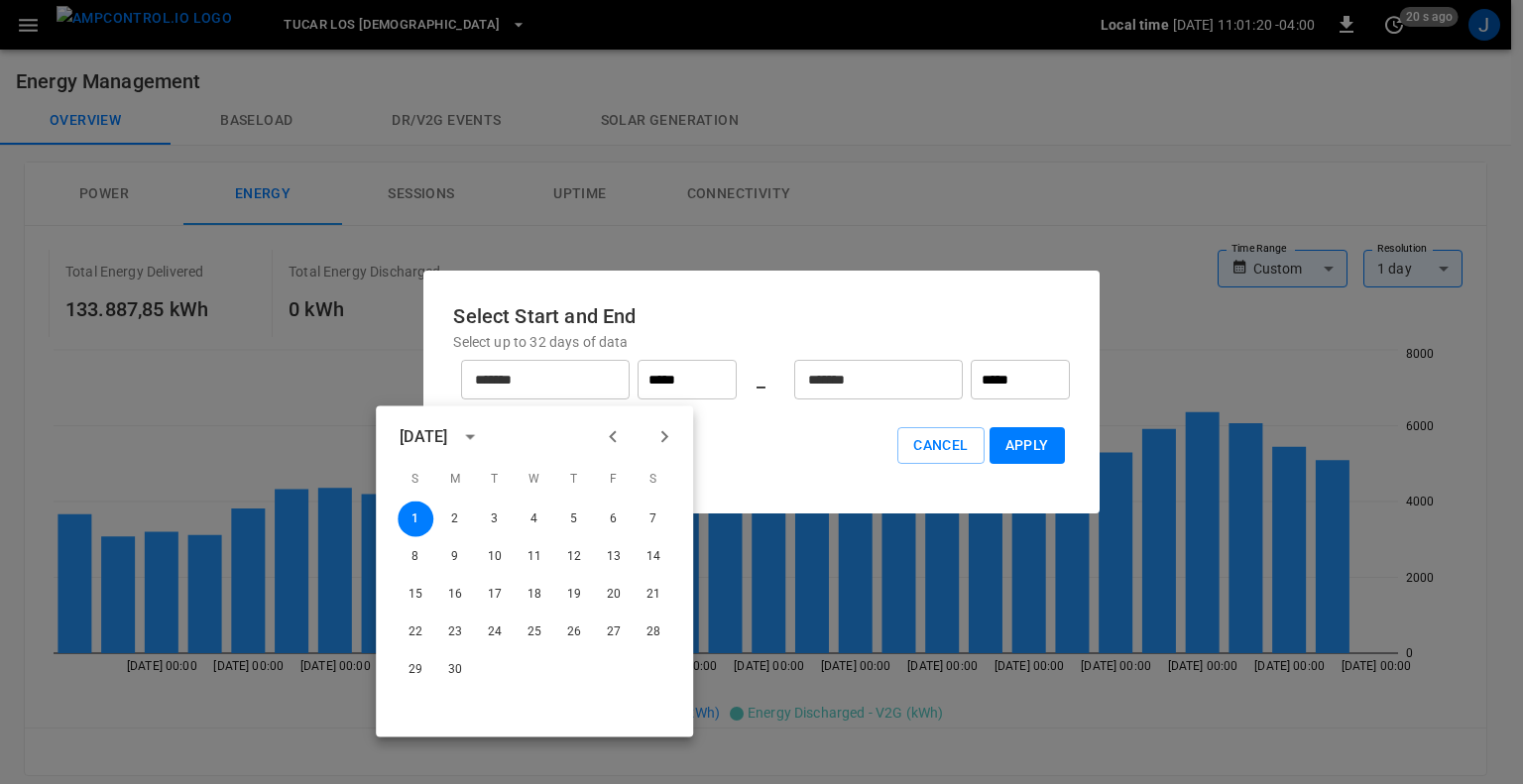 click 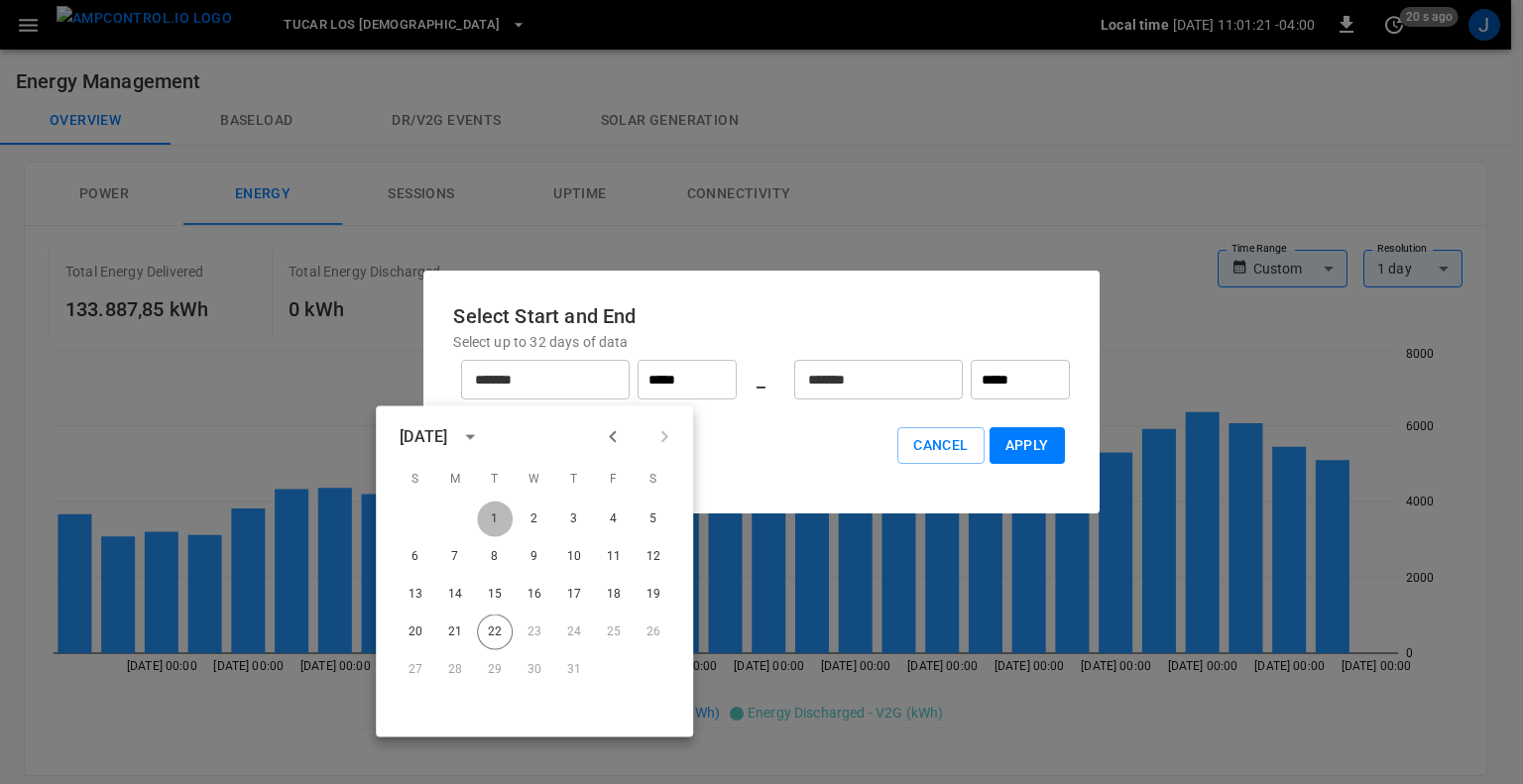 click on "1" at bounding box center [495, 519] 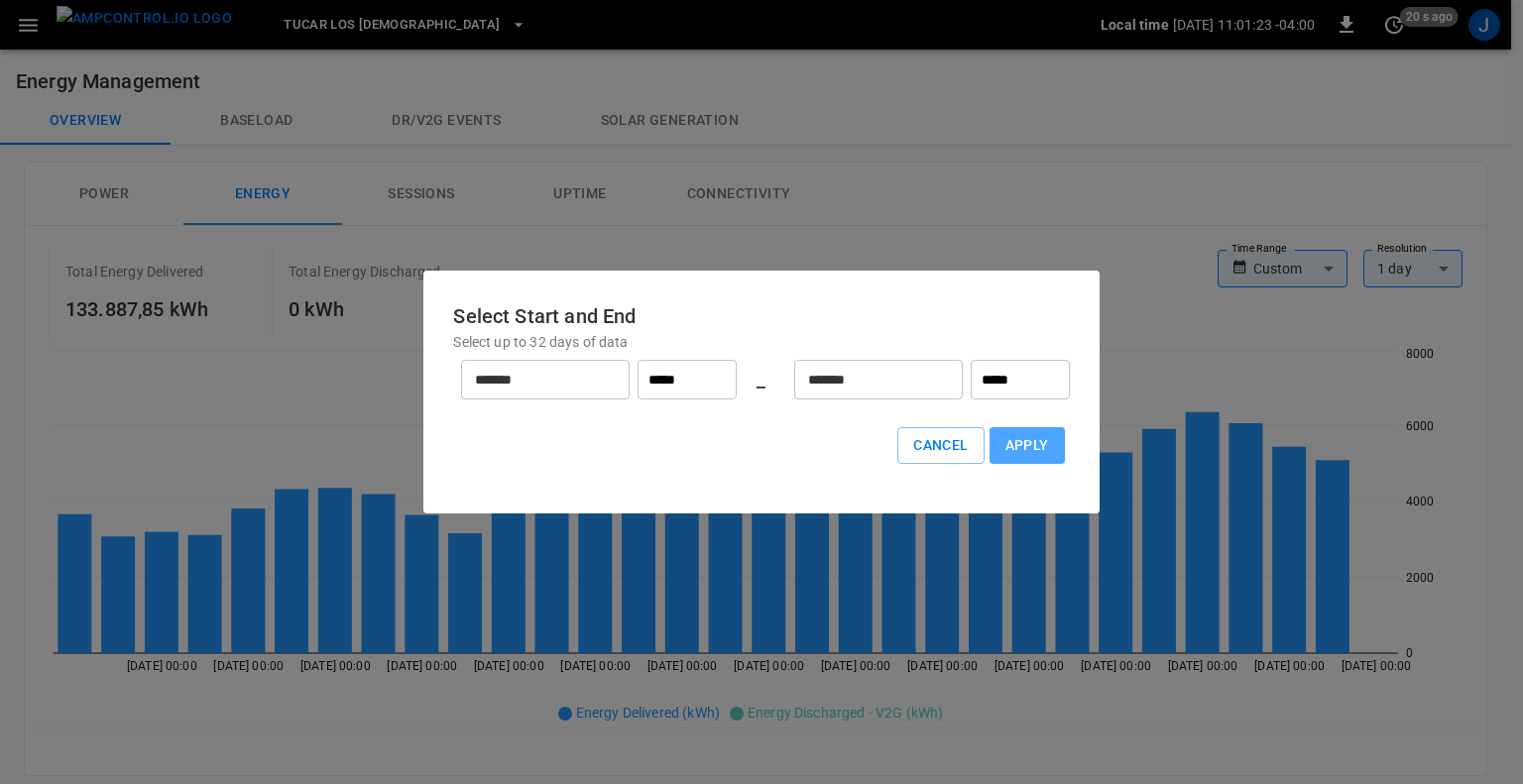 click on "Apply" at bounding box center (1027, 445) 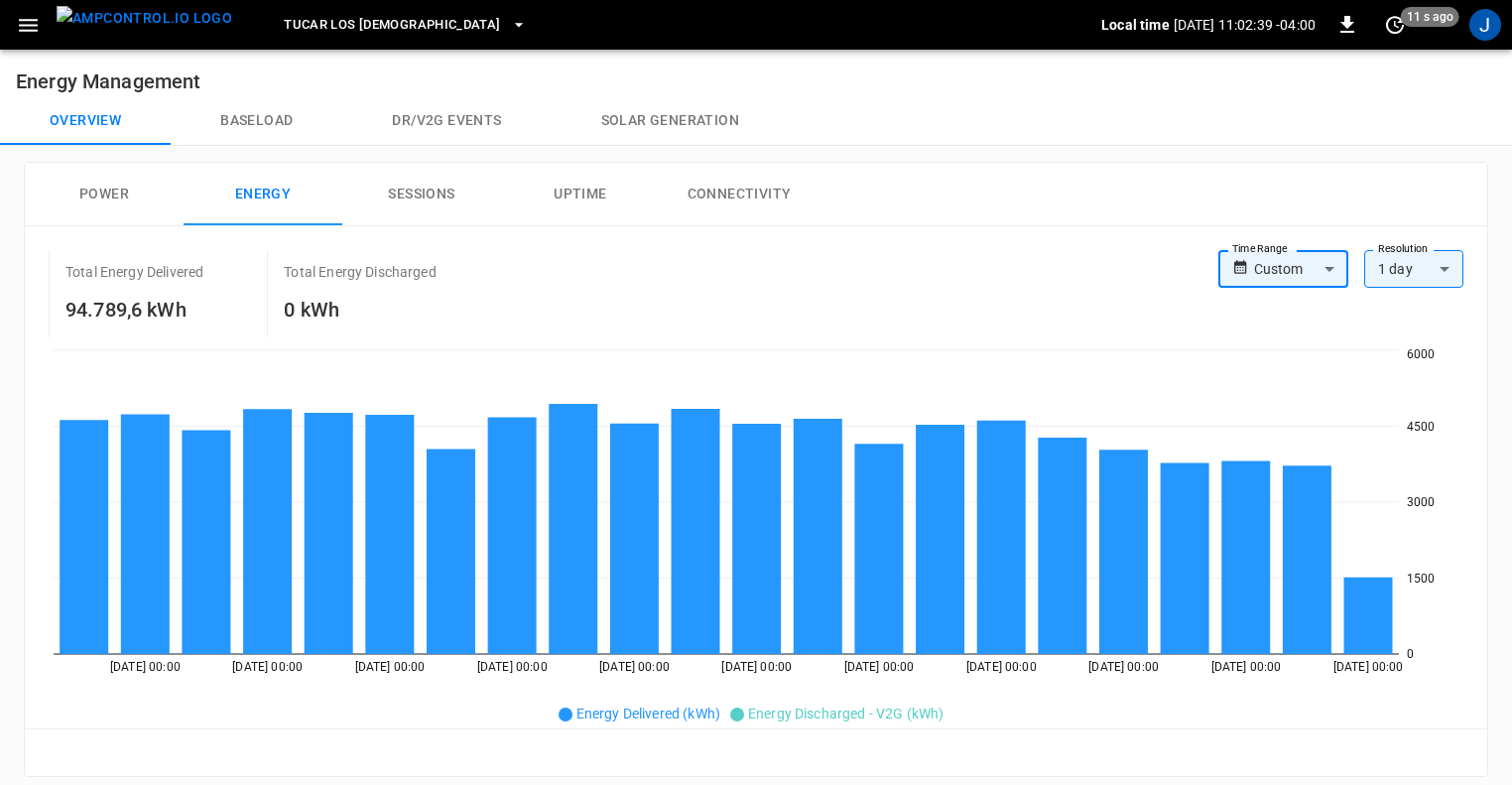 click on "TUCAR LOS DOMINICOS Local time [DATE] 11:02:39 -04:00 0 11 s ago J Energy Management Overview Baseload Dr/V2G events Solar generation Power Energy Sessions Uptime Connectivity Total Energy Delivered 94.789,6 kWh Total Energy Discharged 0 kWh Time Range Custom ****** Time Range Resolution 1 day ** Resolution [DATE] 00:00 [DATE] 00:00 [DATE] 00:00 [DATE] 00:00 [DATE] 00:00 [DATE] 00:00 [DATE] 00:00 [DATE] 00:00 [DATE] 00:00 [DATE] 00:00 [DATE] 00:00 0 1500 3000 4500 6000 Energy Delivered  (kWh) Energy Discharged - V2G  (kWh) Reset zoom Sessions Chargers Connectors Vehicles Optimizations ​ ​ Session ​ Session Connectivity ​ Connectivity Current ​ Current Power Split ​ Power Split Allow All IdTags ​ Allow All IdTags Name Serial Number OCPP ID Session Connectivity Live Power Vendor Current # Connectors Power Split Max Power Allow All IdTags Variable Capacity Firmware Version Connection Security ID Action Cargador 1 L2330003F01040679A01 TU_DO_01 Active for 3 hours 81.50 kW Infypower DC 2 Yes 120  kW" at bounding box center [756, 762] 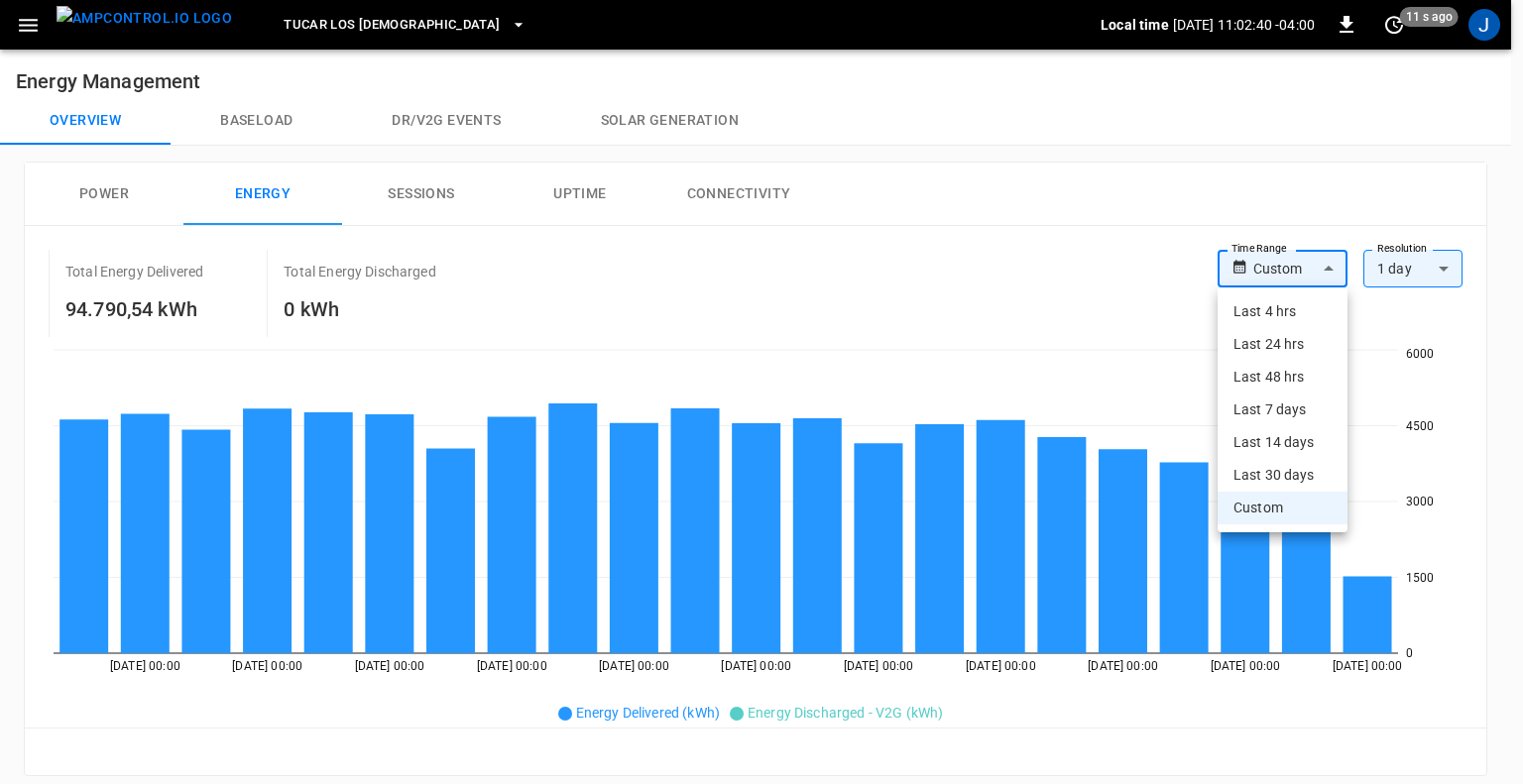 click on "Custom" at bounding box center [1282, 507] 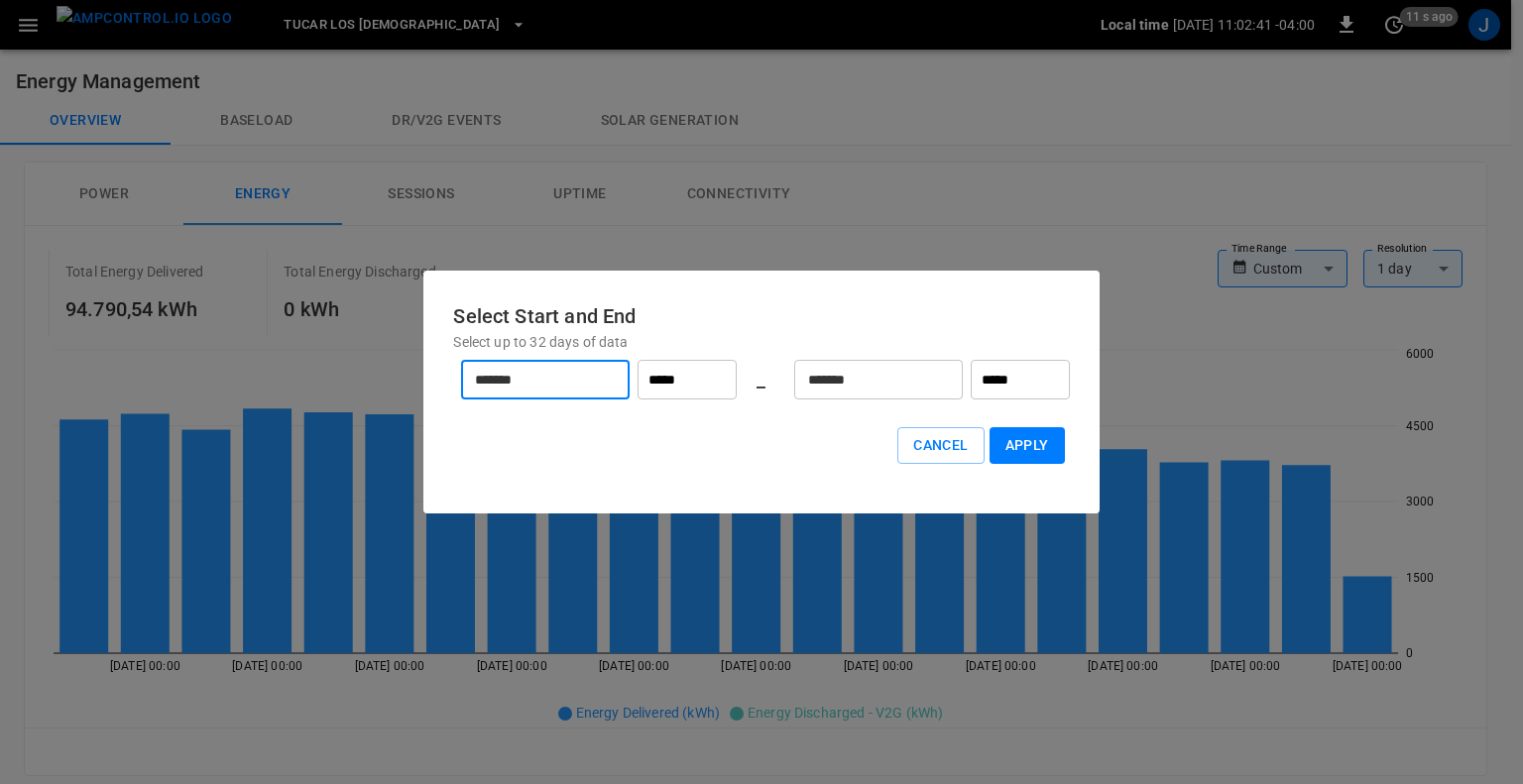 click on "*******" at bounding box center [534, 380] 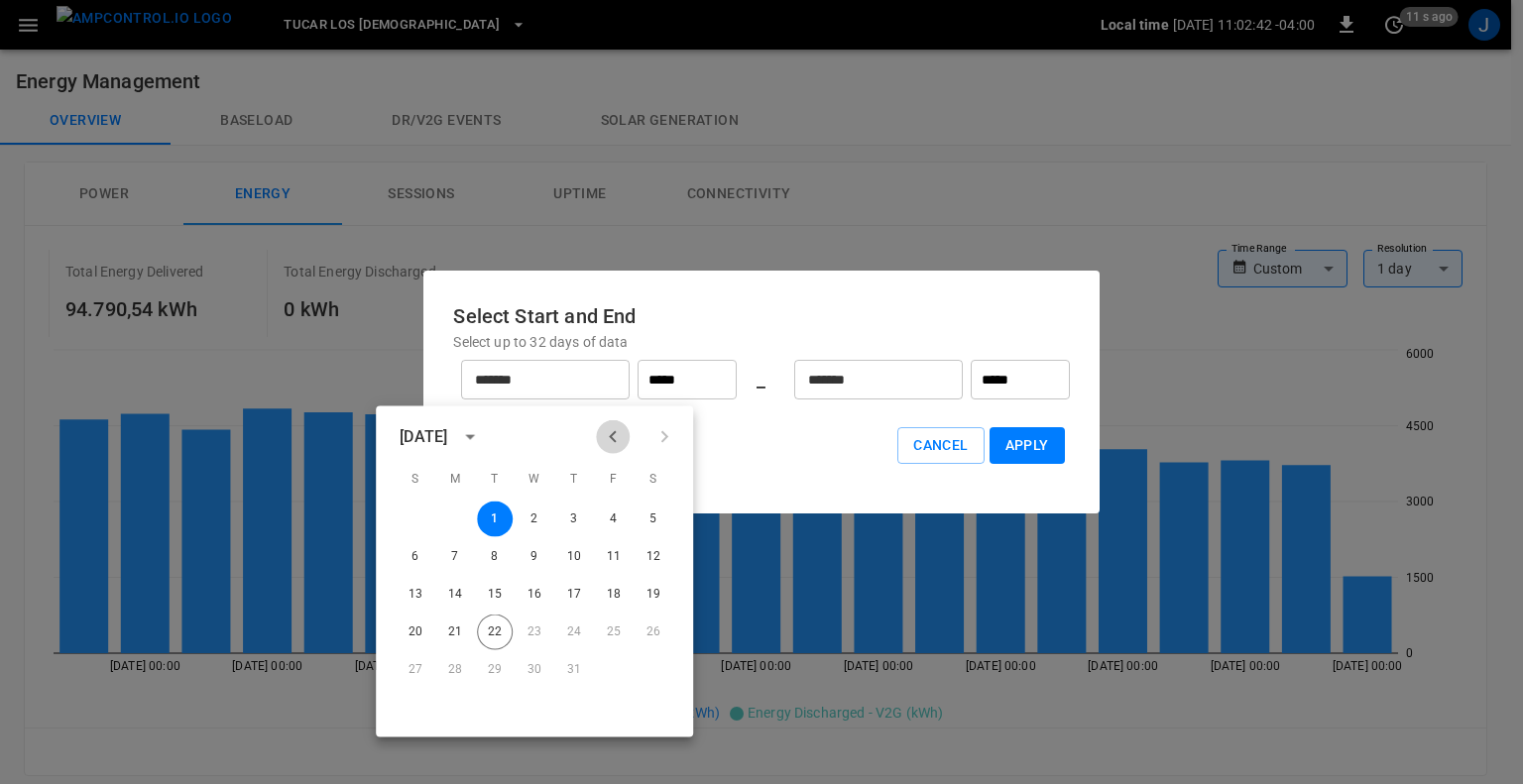 click 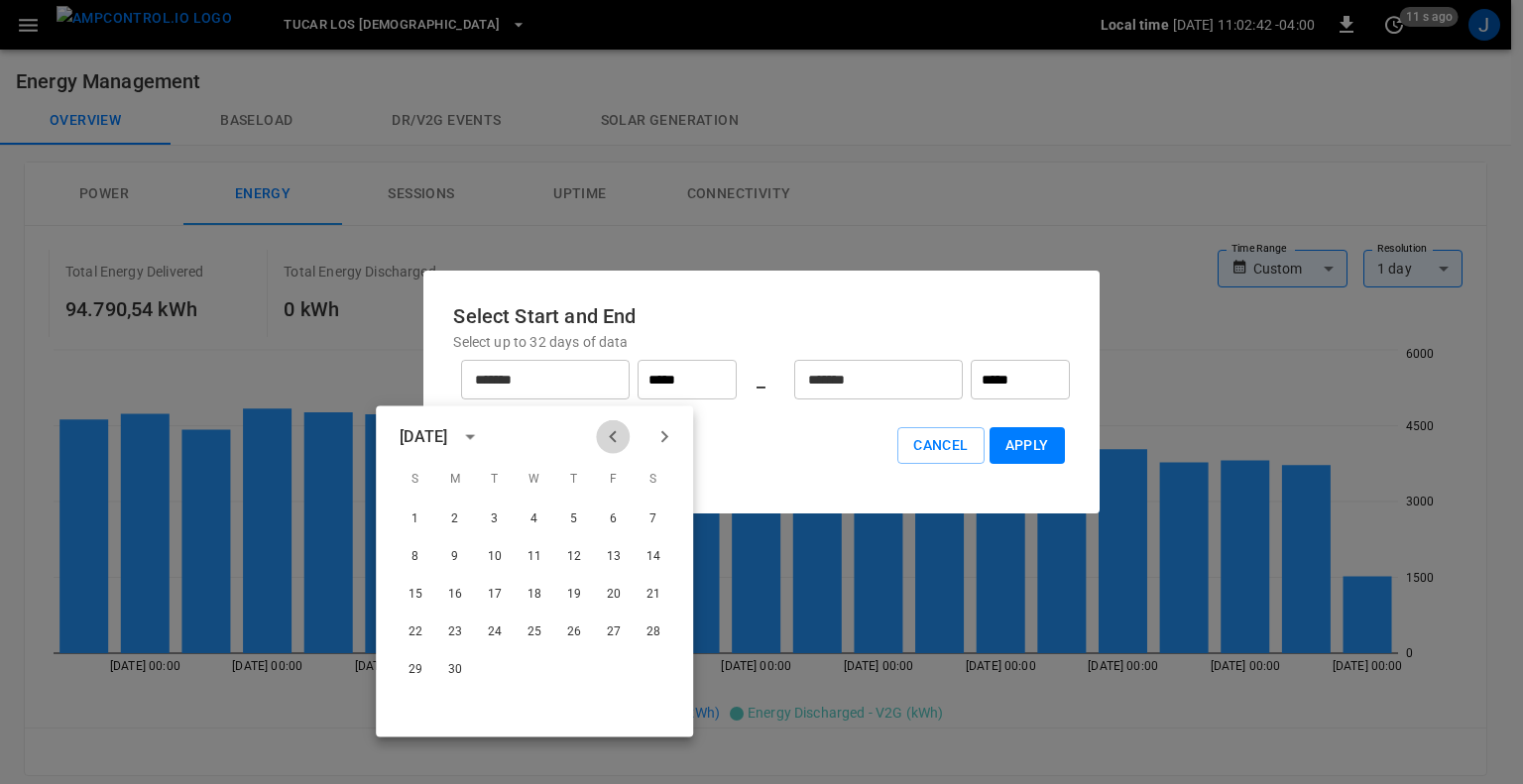 click 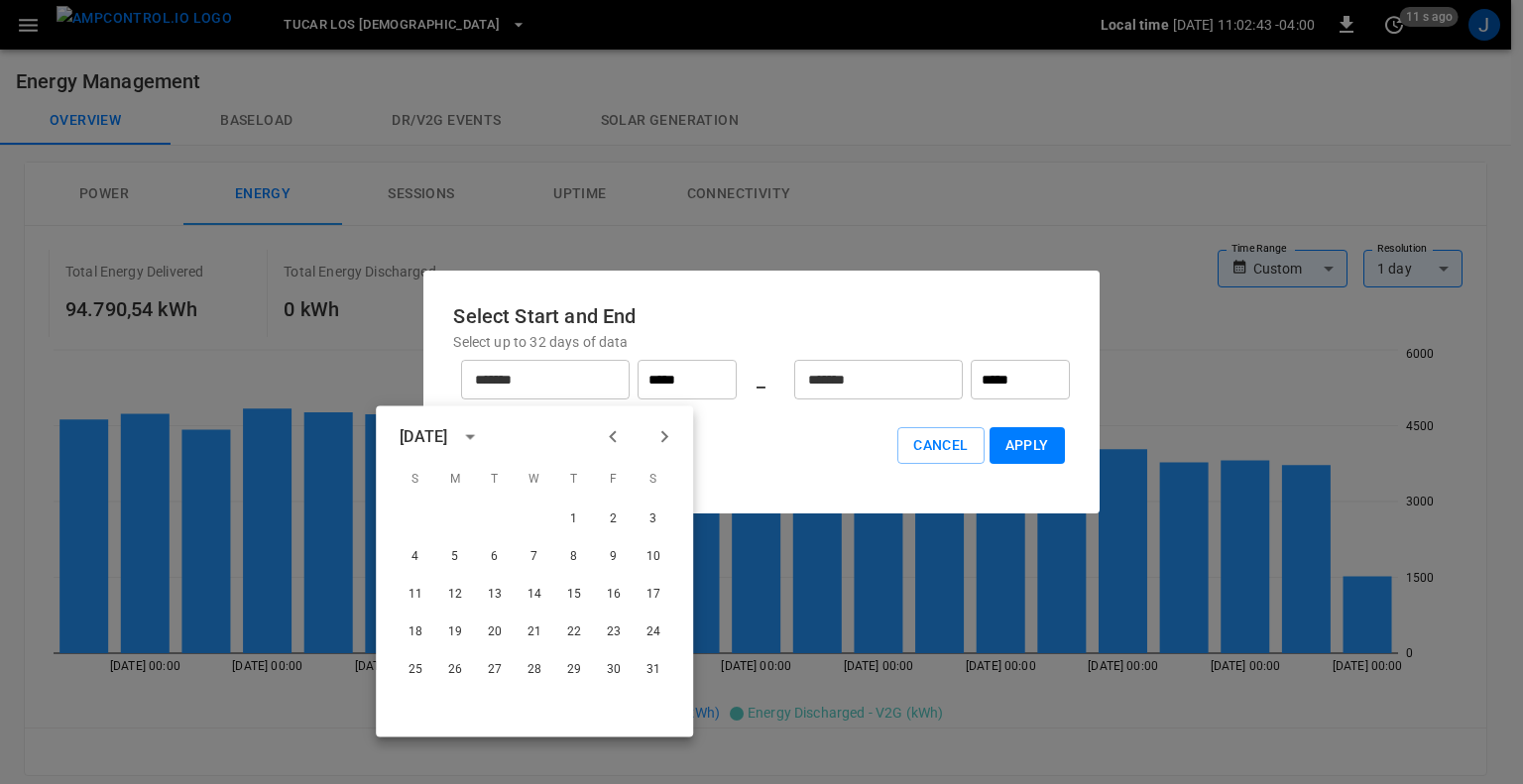 click 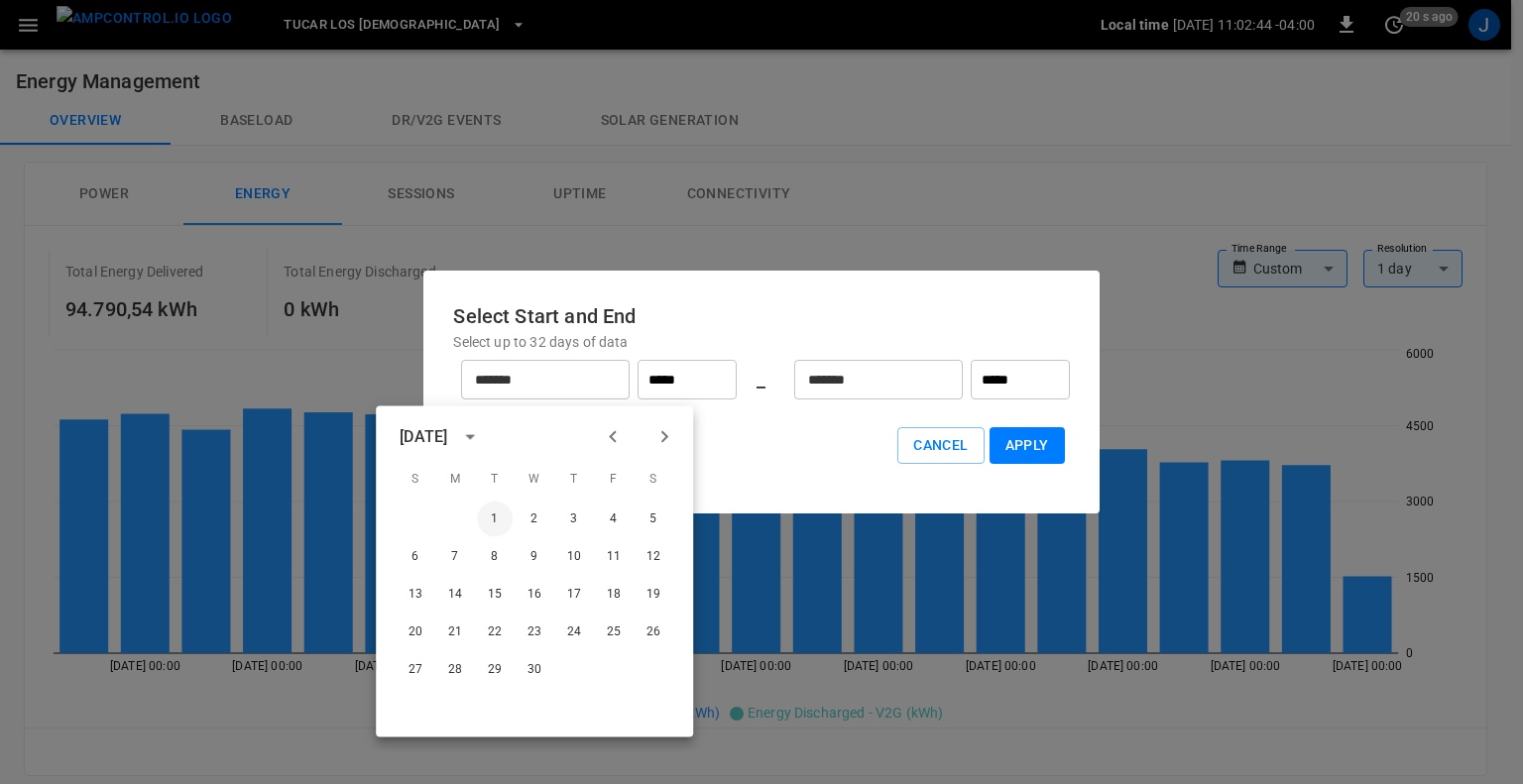 click on "1" at bounding box center (495, 519) 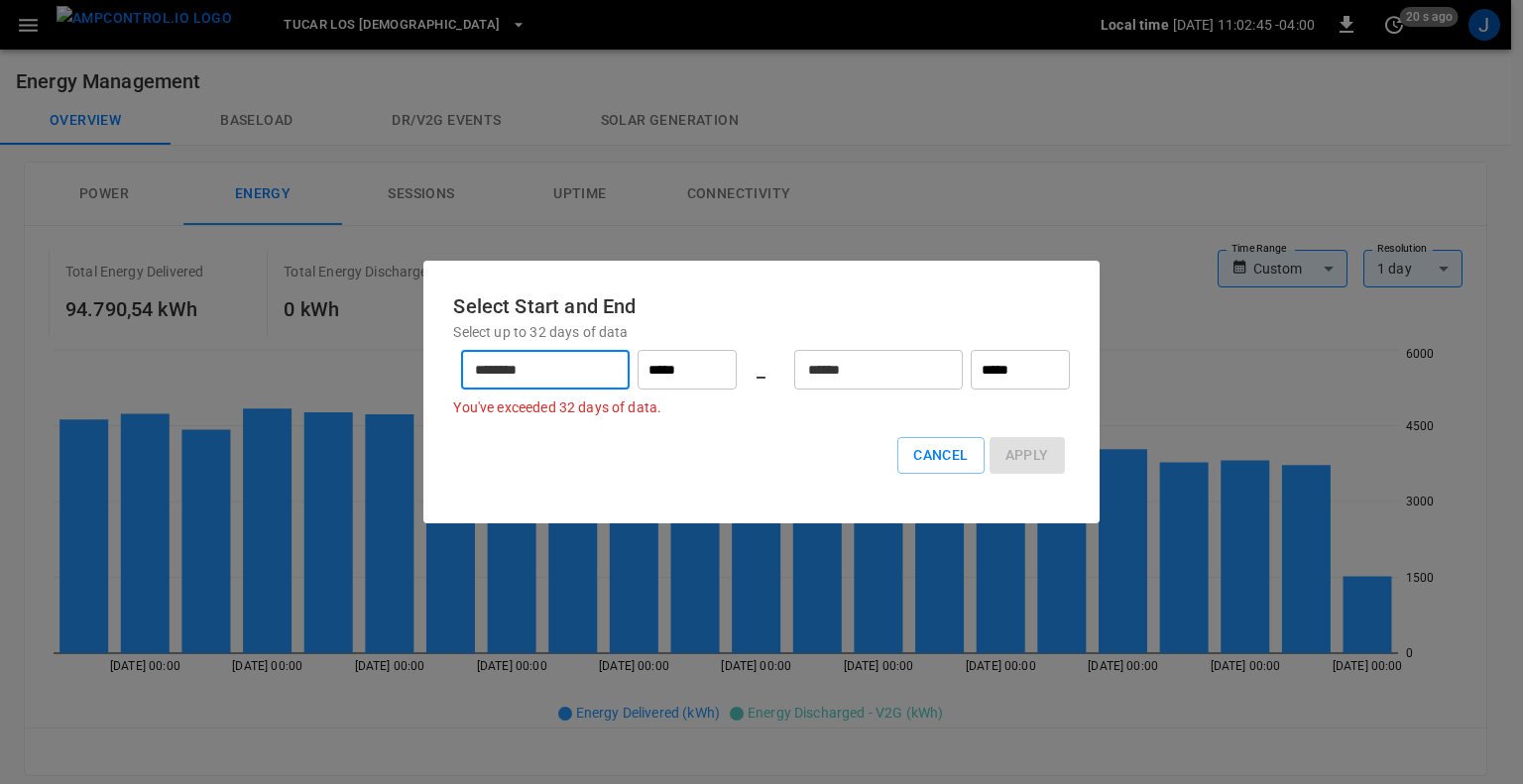 click on "******" at bounding box center (868, 370) 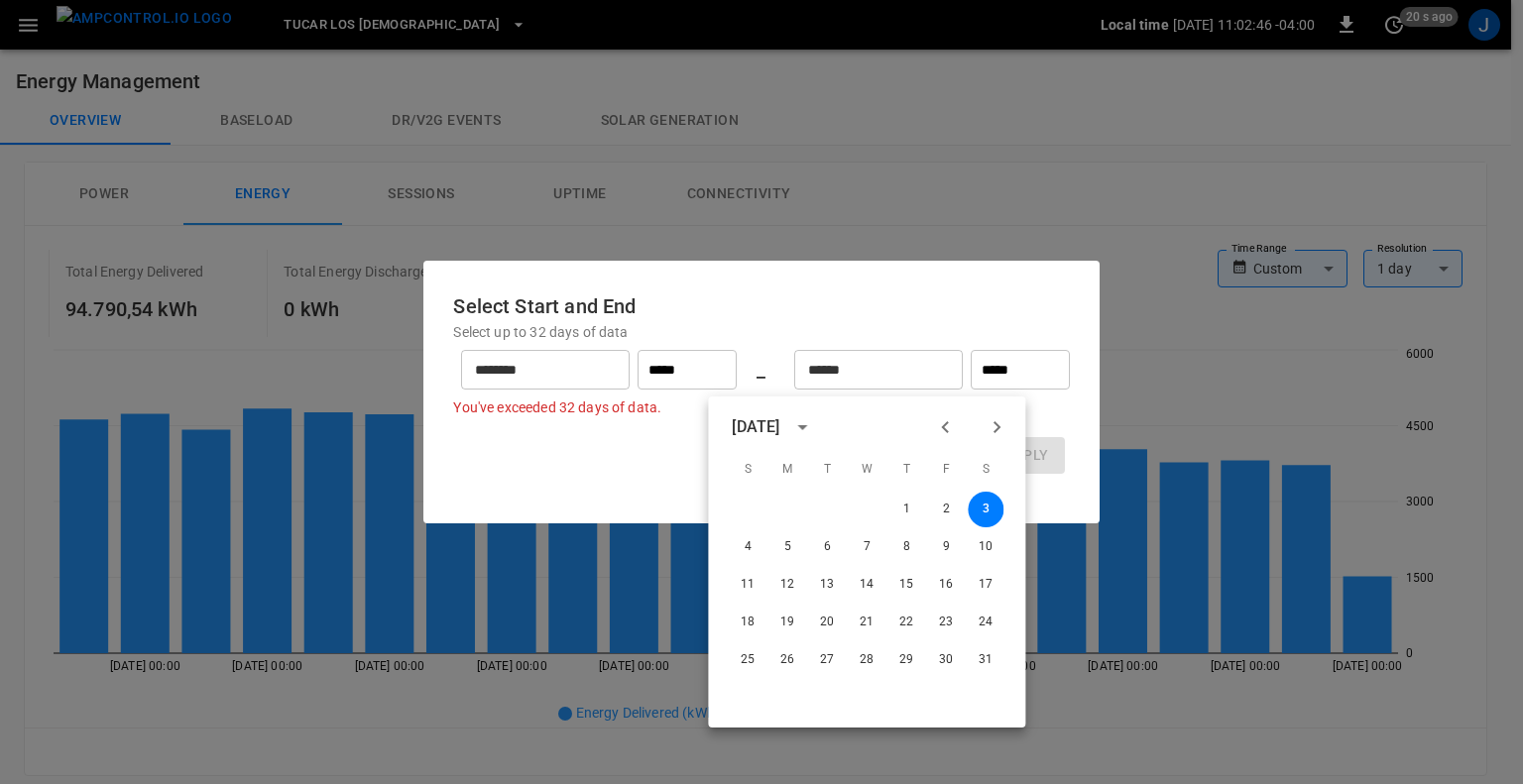 click 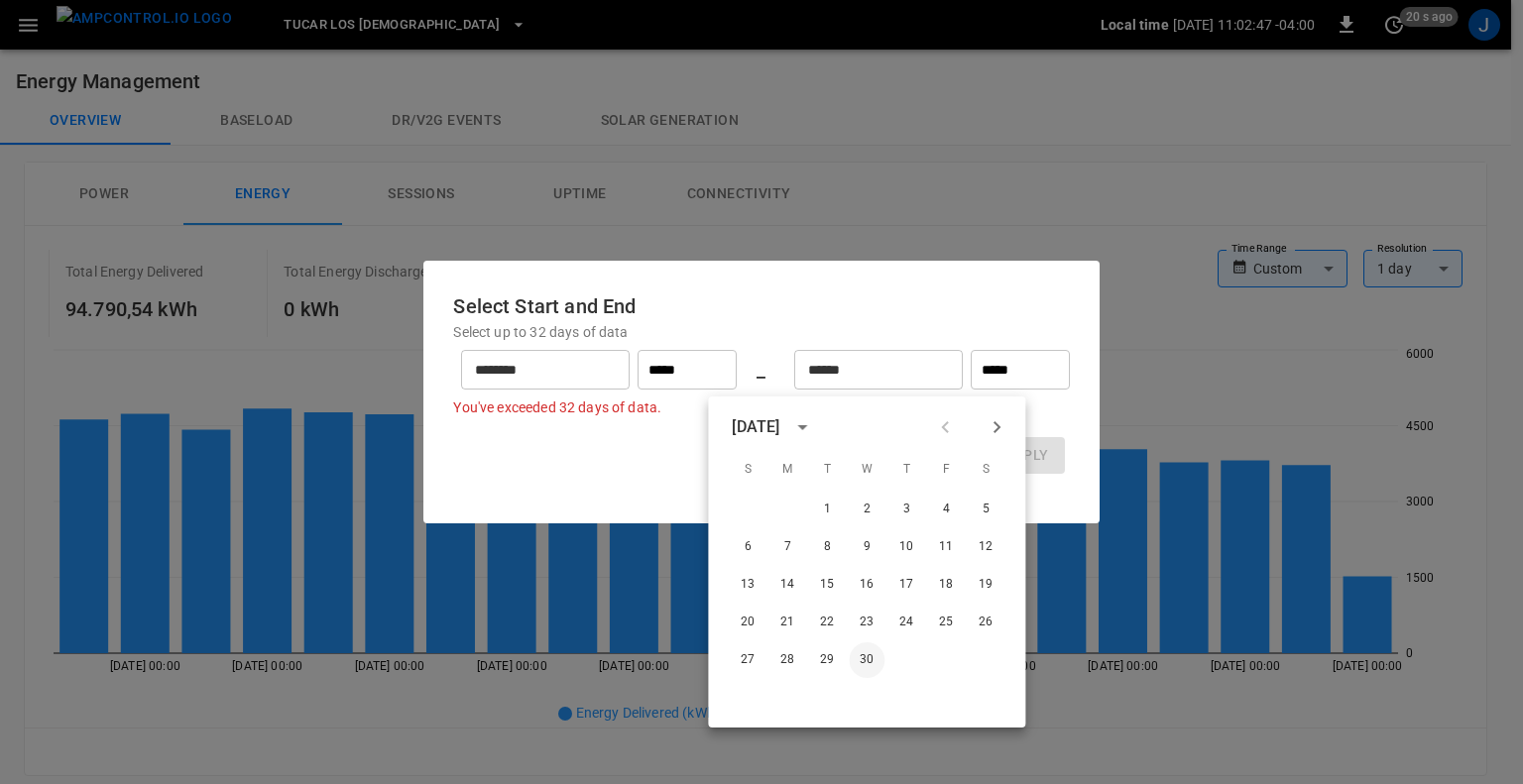click on "30" at bounding box center [867, 660] 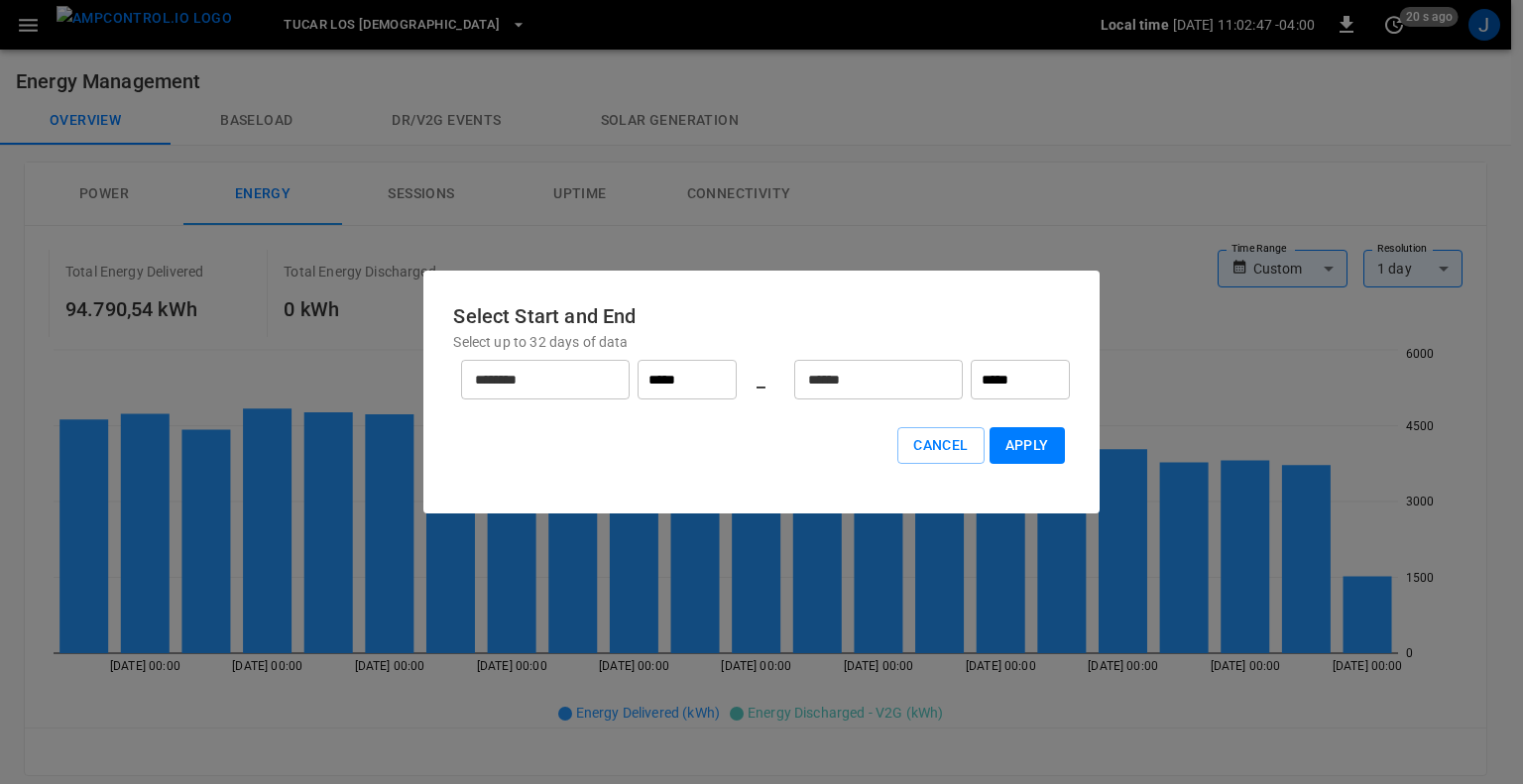 type on "********" 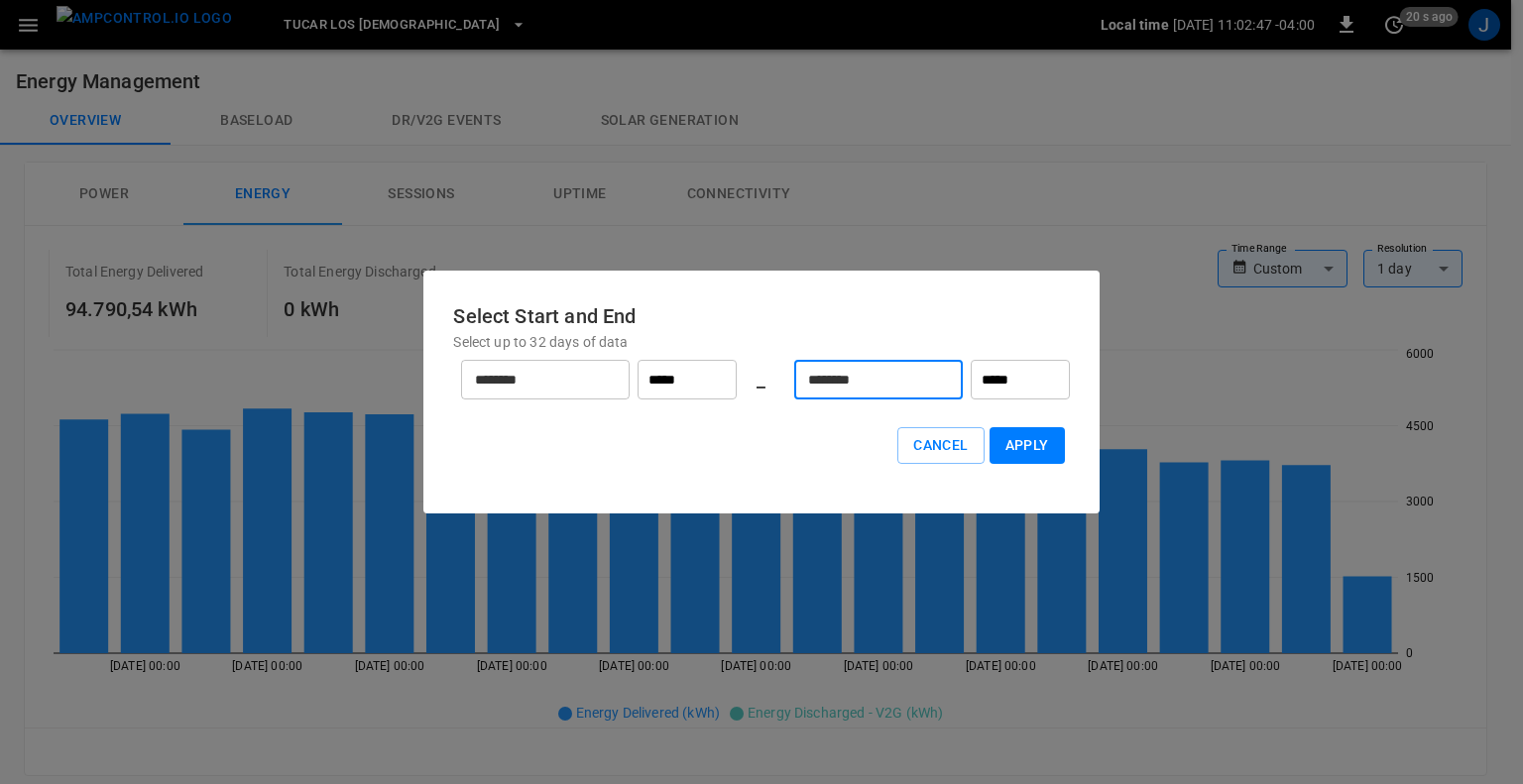 click on "Apply" at bounding box center [1027, 445] 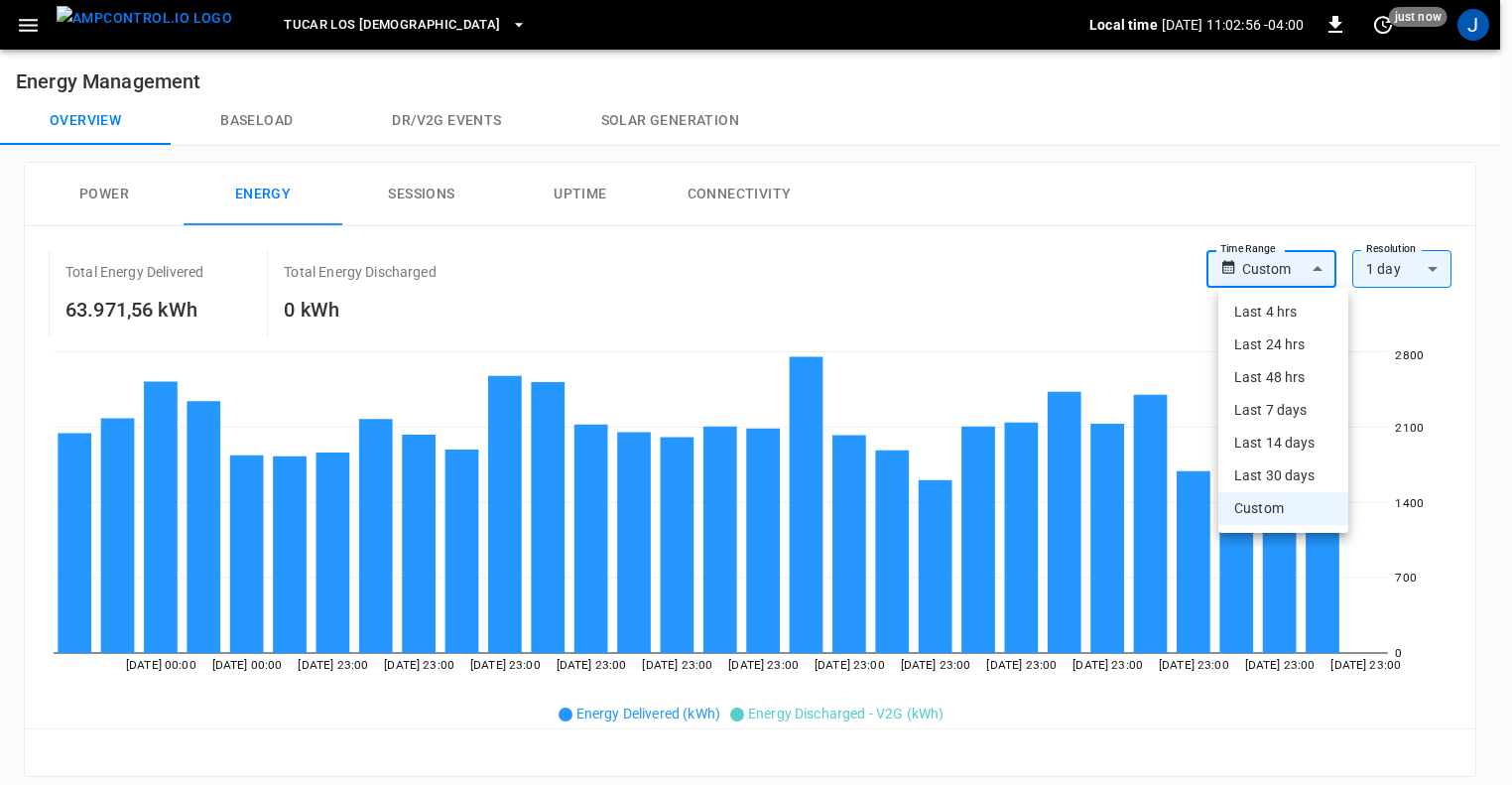 click on "TUCAR LOS DOMINICOS Local time [DATE] 11:02:56 -04:00 0 just now J Energy Management Overview Baseload Dr/V2G events Solar generation Power Energy Sessions Uptime Connectivity Total Energy Delivered 63.971,56 kWh Total Energy Discharged 0 kWh Time Range Custom ****** Time Range Resolution 1 day ** Resolution [DATE] 00:00 [DATE] 00:00 [DATE] 23:00 [DATE] 23:00 [DATE] 23:00 [DATE] 23:00 [DATE] 23:00 [DATE] 23:00 [DATE] 23:00 [DATE] 23:00 [DATE] 23:00 [DATE] 23:00 [DATE] 23:00 [DATE] 23:00 [DATE] 23:00 0 700 1400 2100 2800 Energy Delivered  (kWh) Energy Discharged - V2G  (kWh) Reset zoom Sessions Chargers Connectors Vehicles Optimizations ​ ​ Session ​ Session Connectivity ​ Connectivity Current ​ Current Power Split ​ Power Split Allow All IdTags ​ Allow All IdTags Name Serial Number OCPP ID Session Connectivity Live Power Vendor Current # Connectors Power Split Max Power Allow All IdTags Variable Capacity Firmware Version Connection Security ID Action Cargador 1 L2330003F01040679A01 TU_DO_01 DC 2" at bounding box center [756, 762] 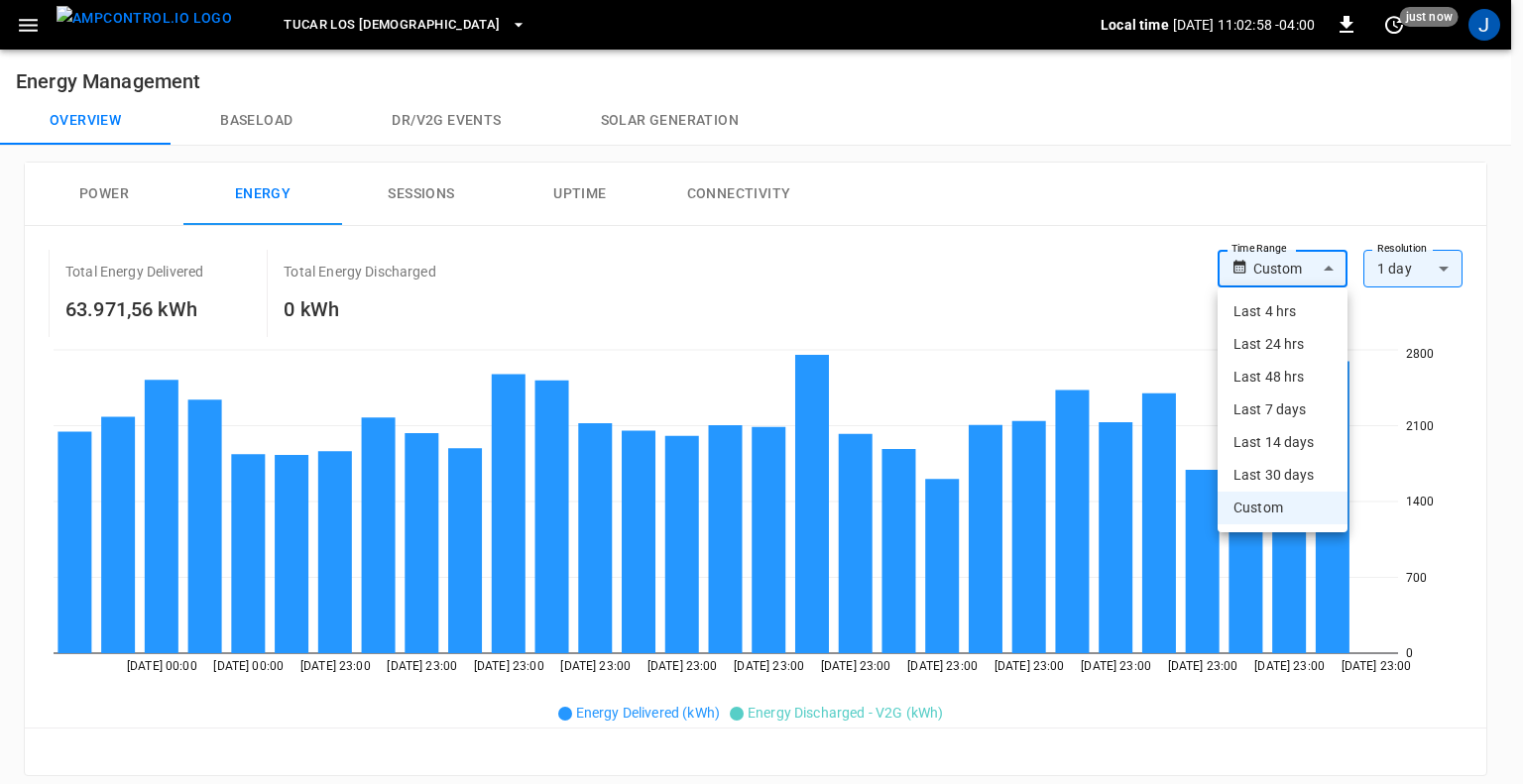 click on "Custom" at bounding box center [1282, 507] 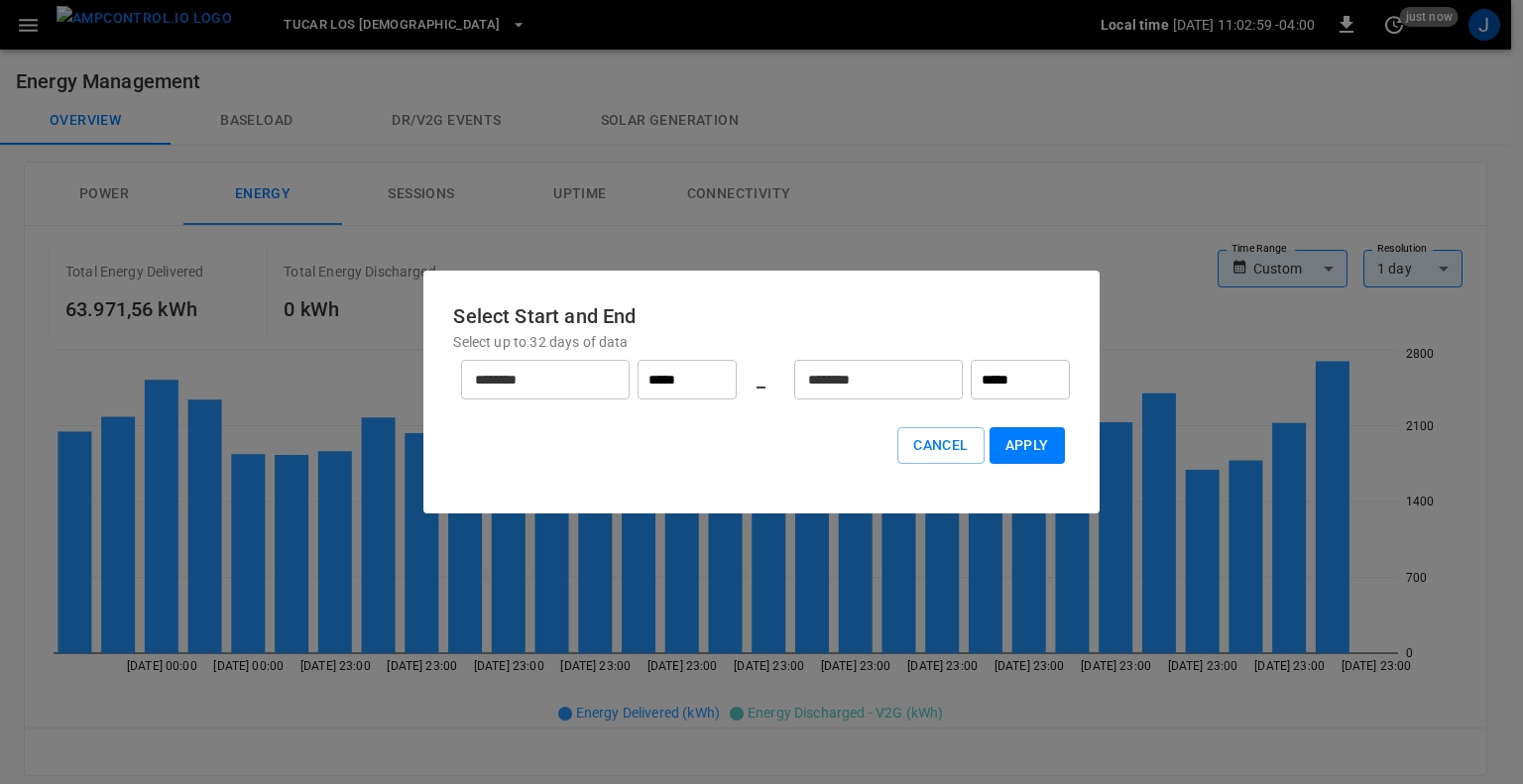 click on "********" at bounding box center [534, 380] 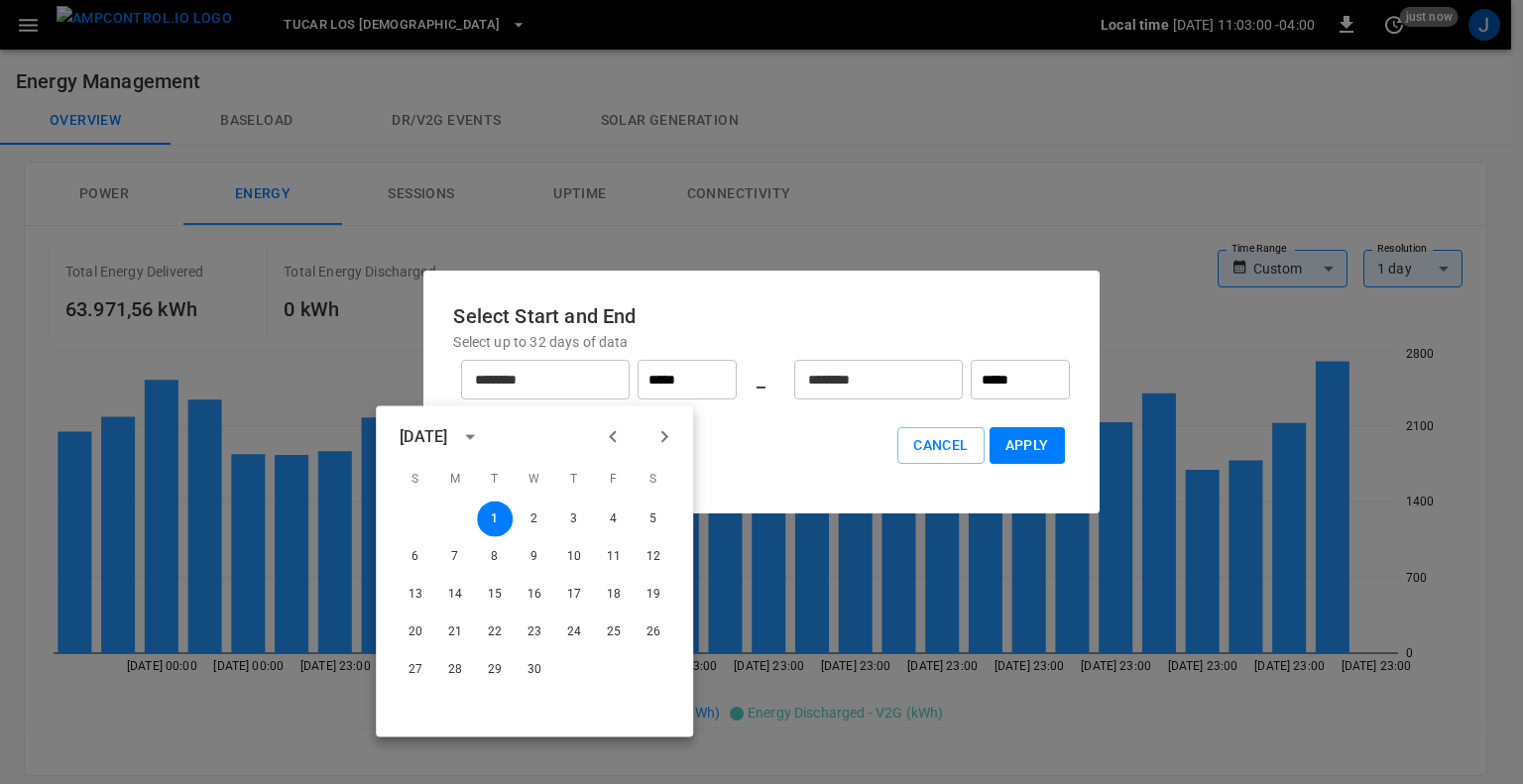 click 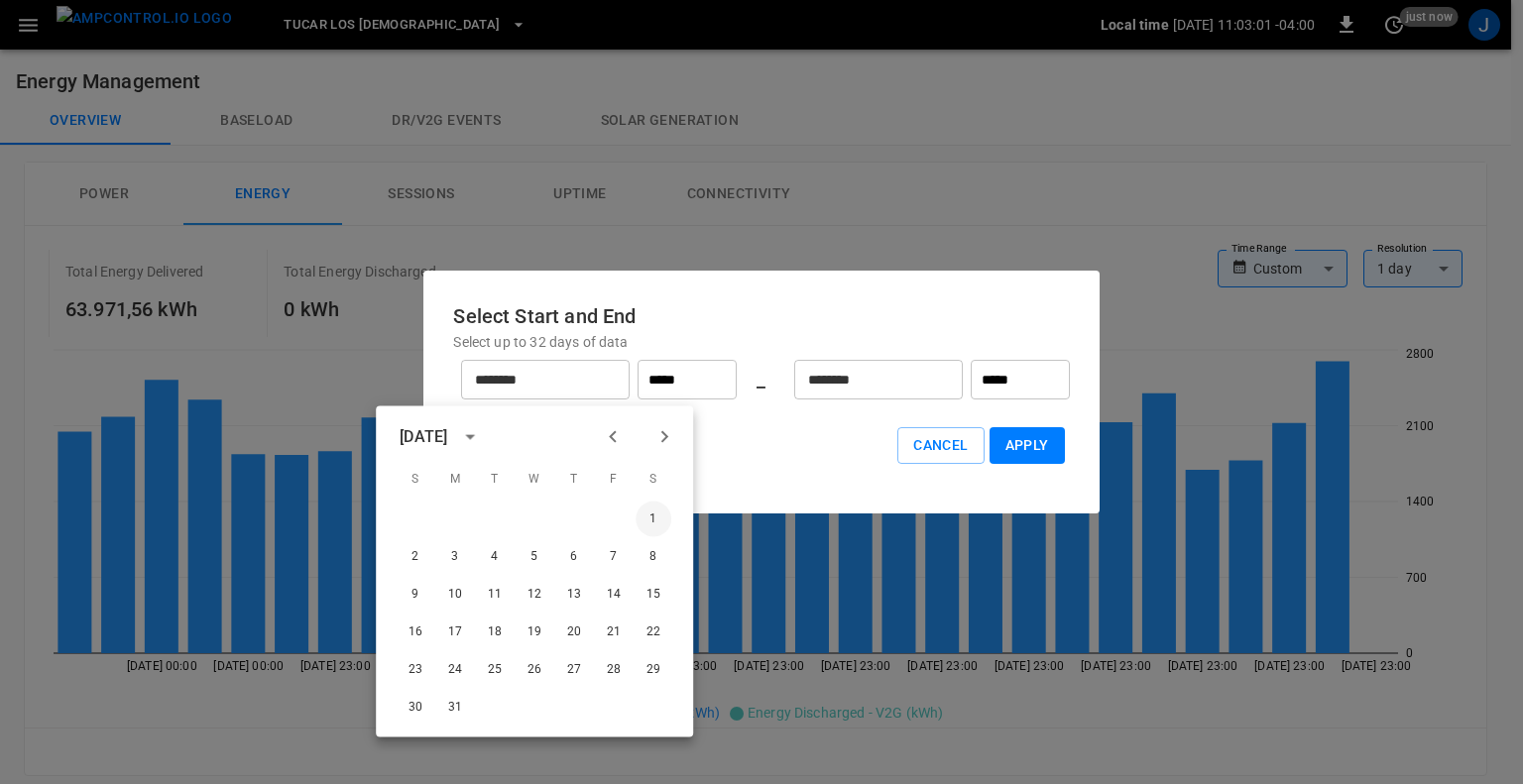 click on "1" at bounding box center [653, 519] 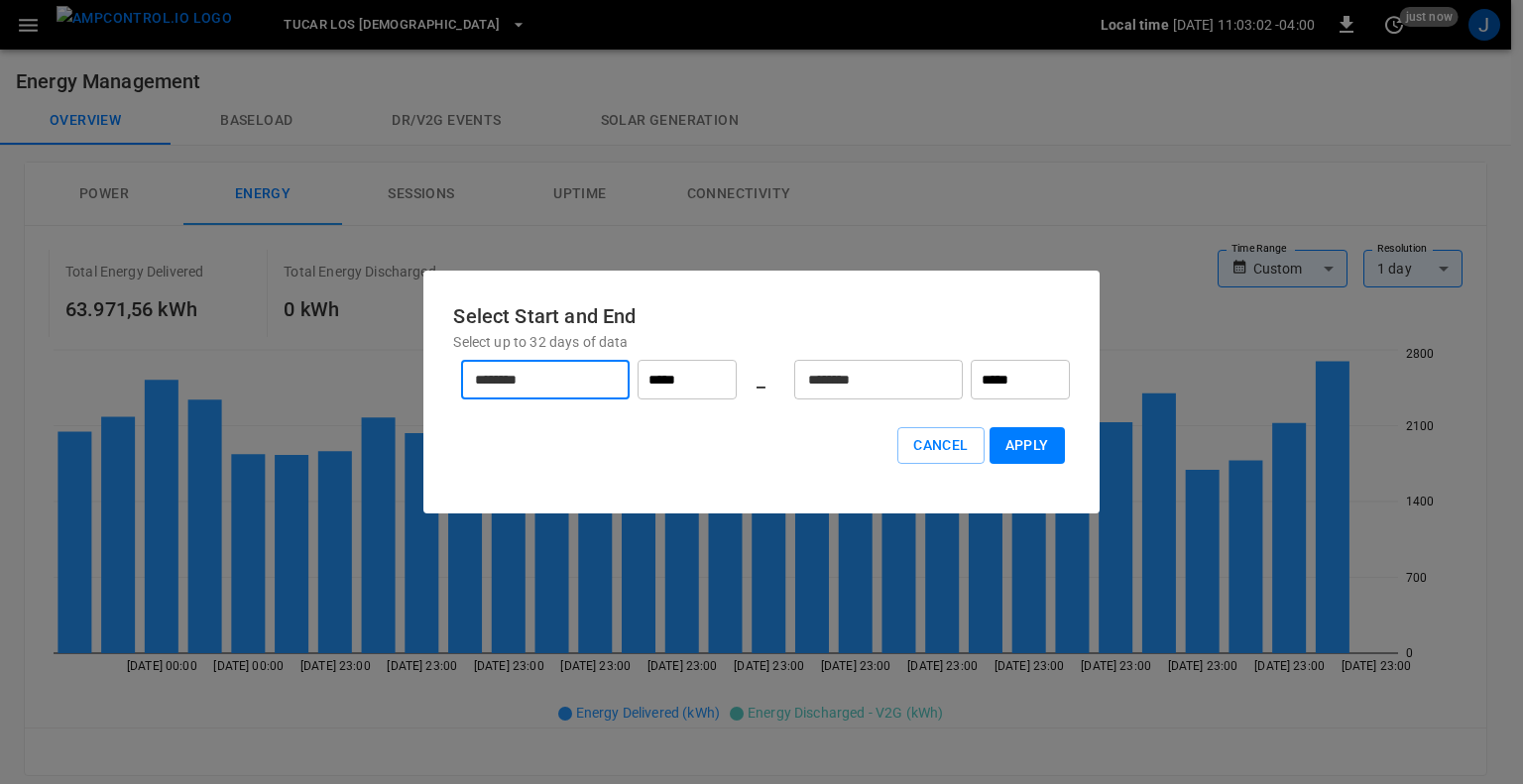 click on "********" at bounding box center [868, 380] 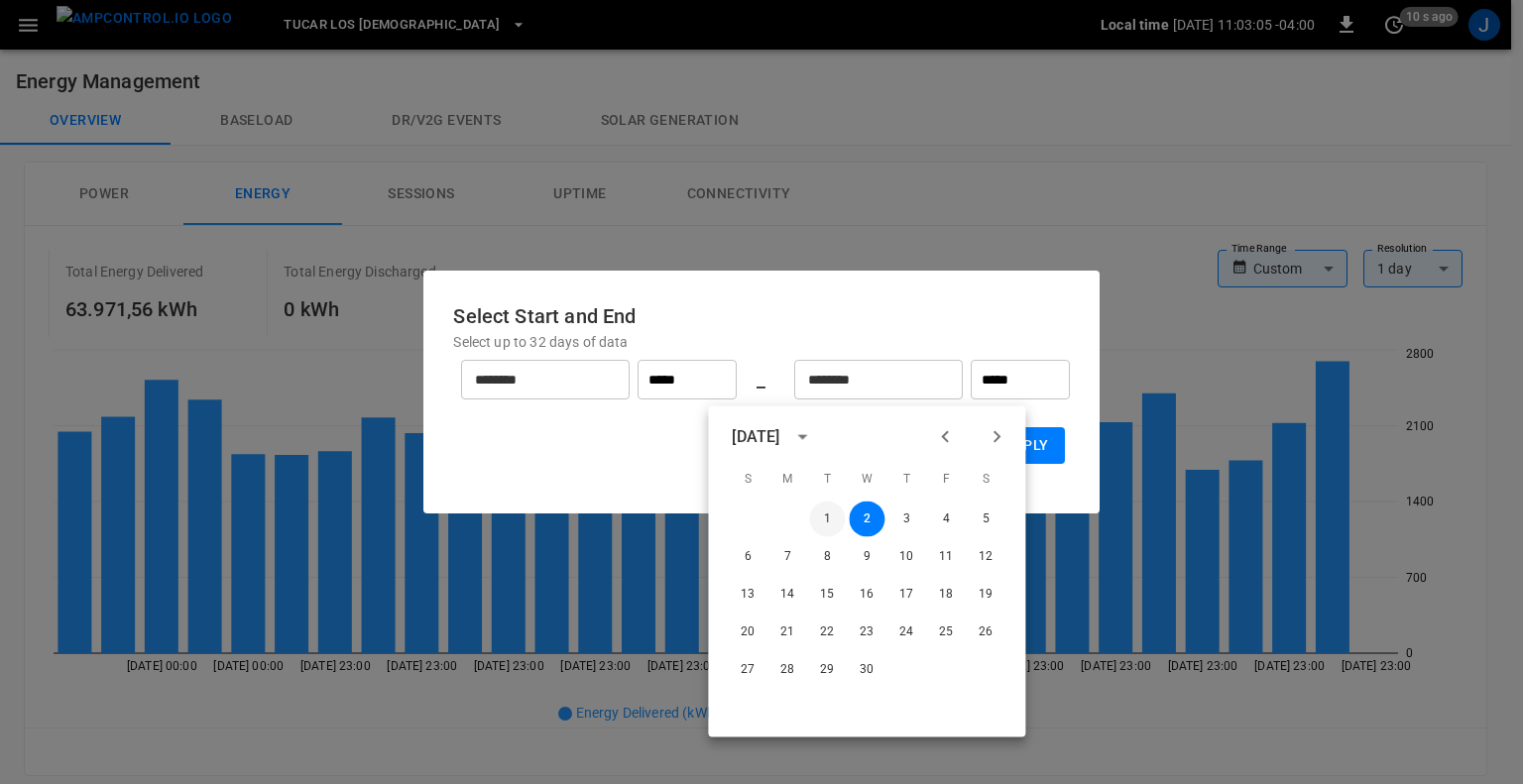 click on "1" at bounding box center [827, 519] 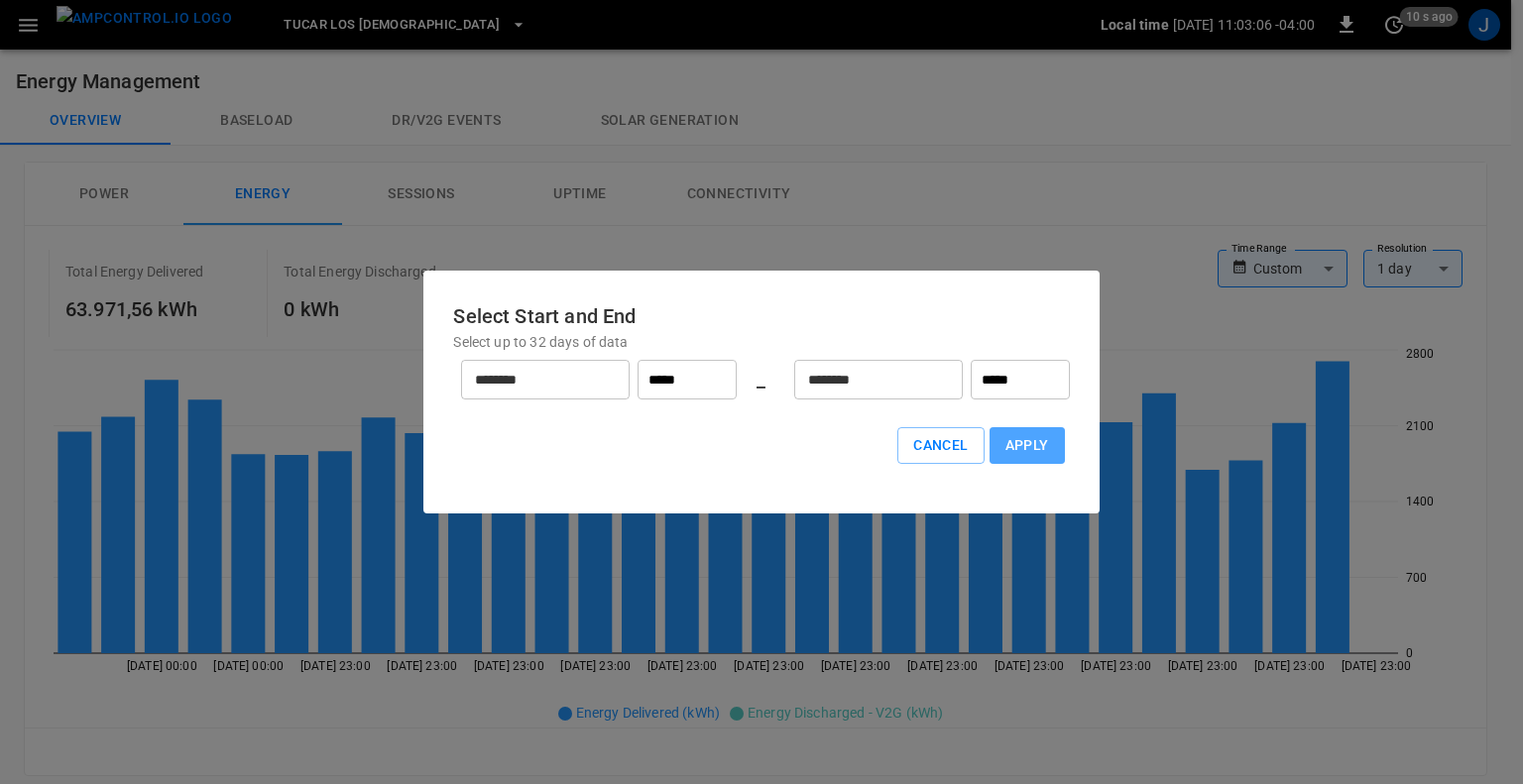 click on "Apply" at bounding box center (1027, 445) 